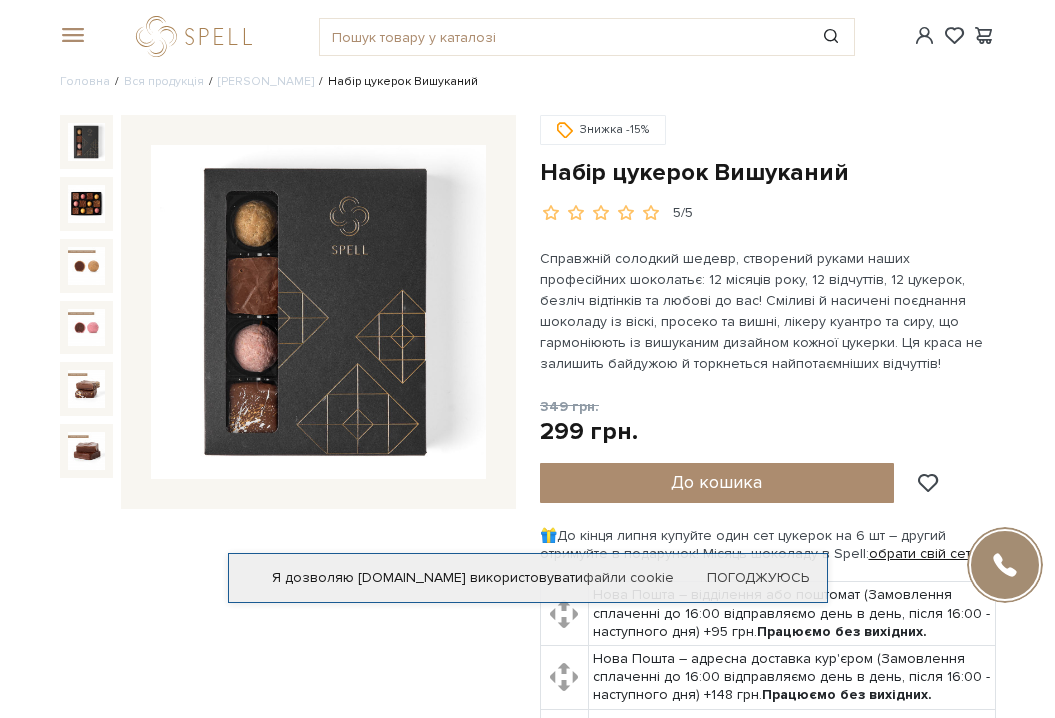 scroll, scrollTop: 0, scrollLeft: 0, axis: both 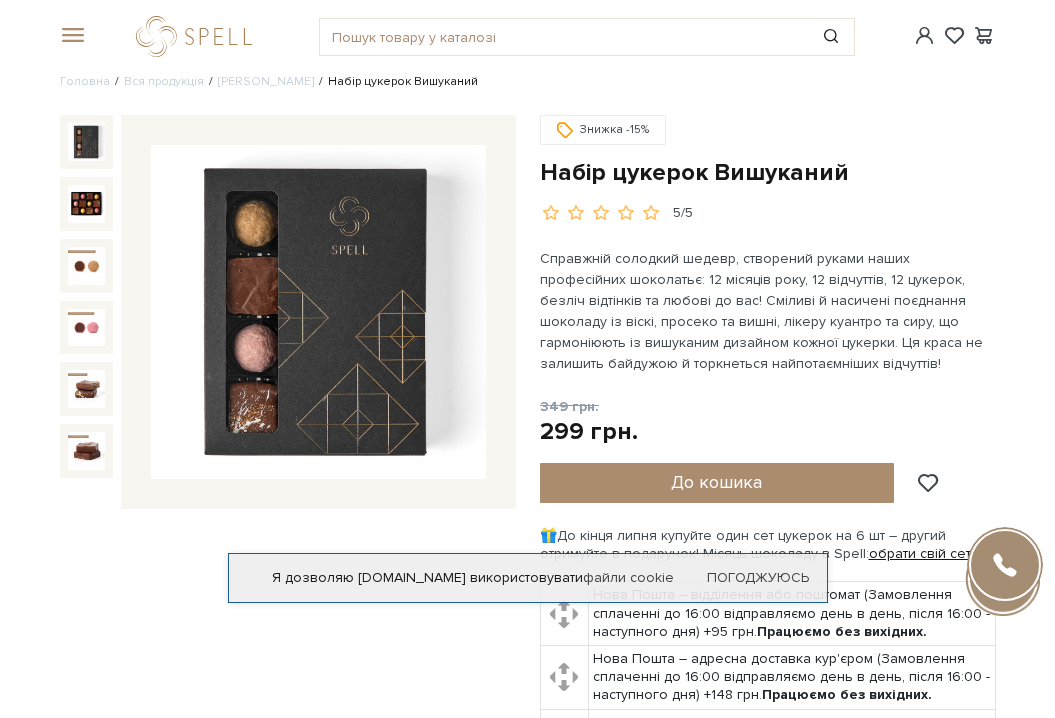 click at bounding box center (318, 312) 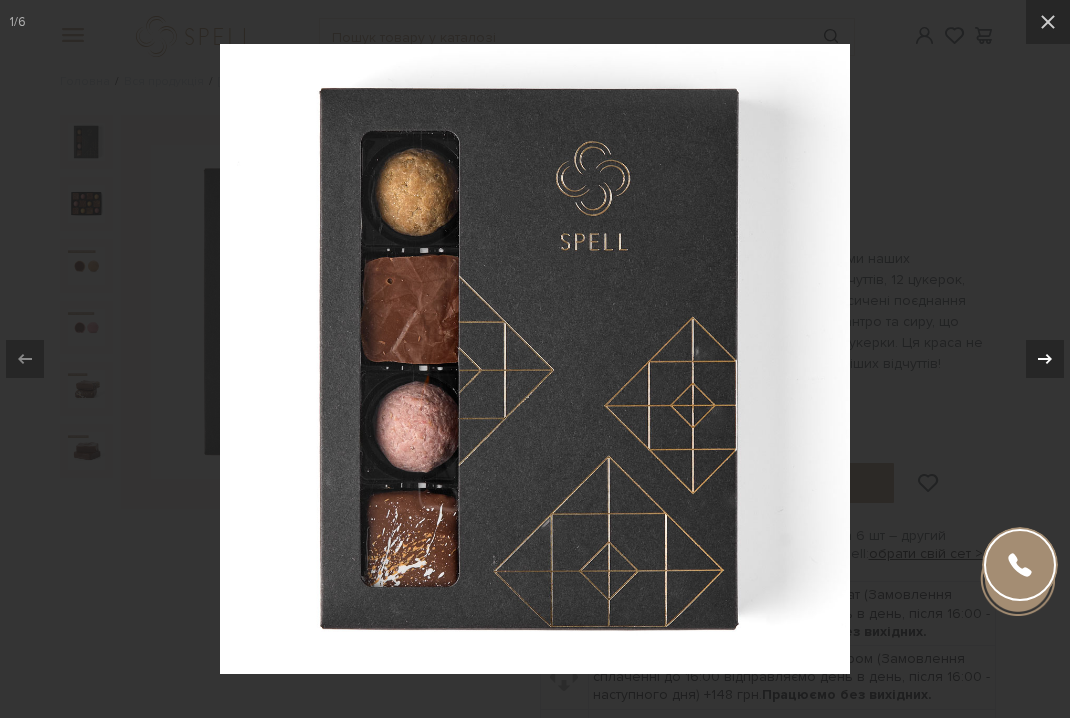 click 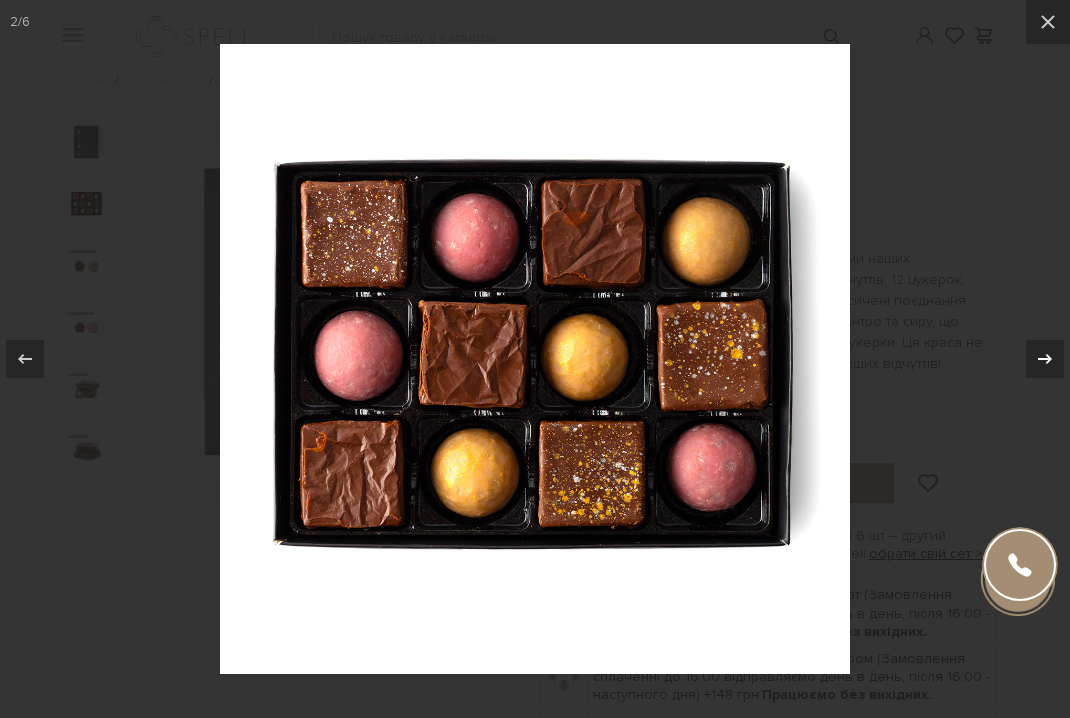 click 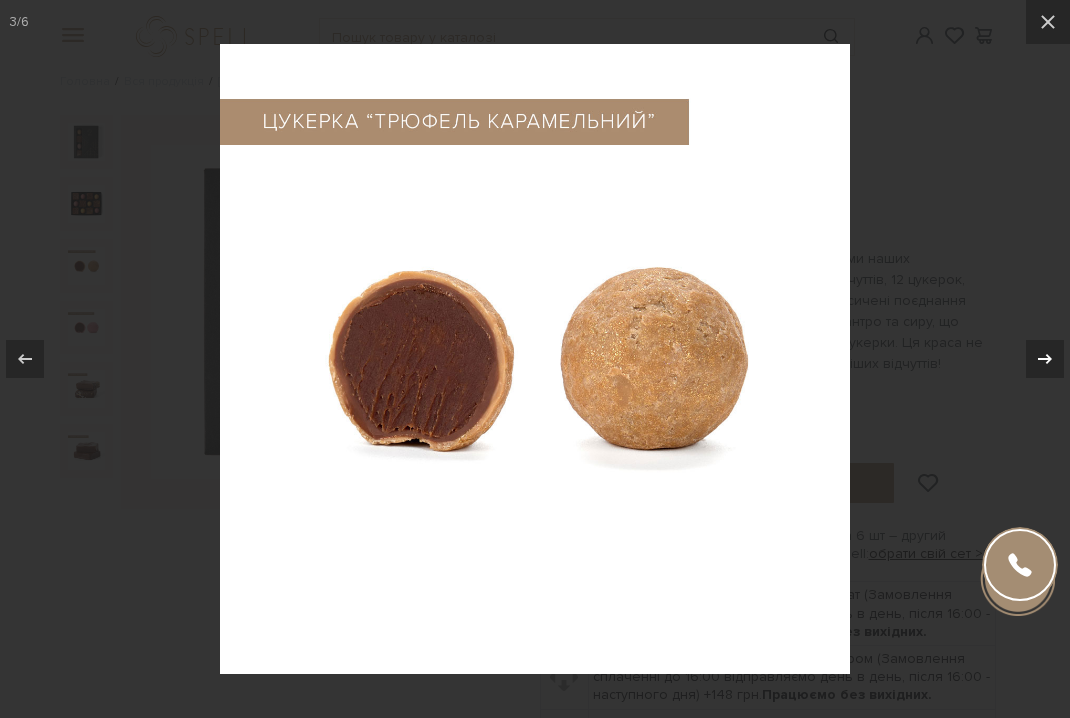 click 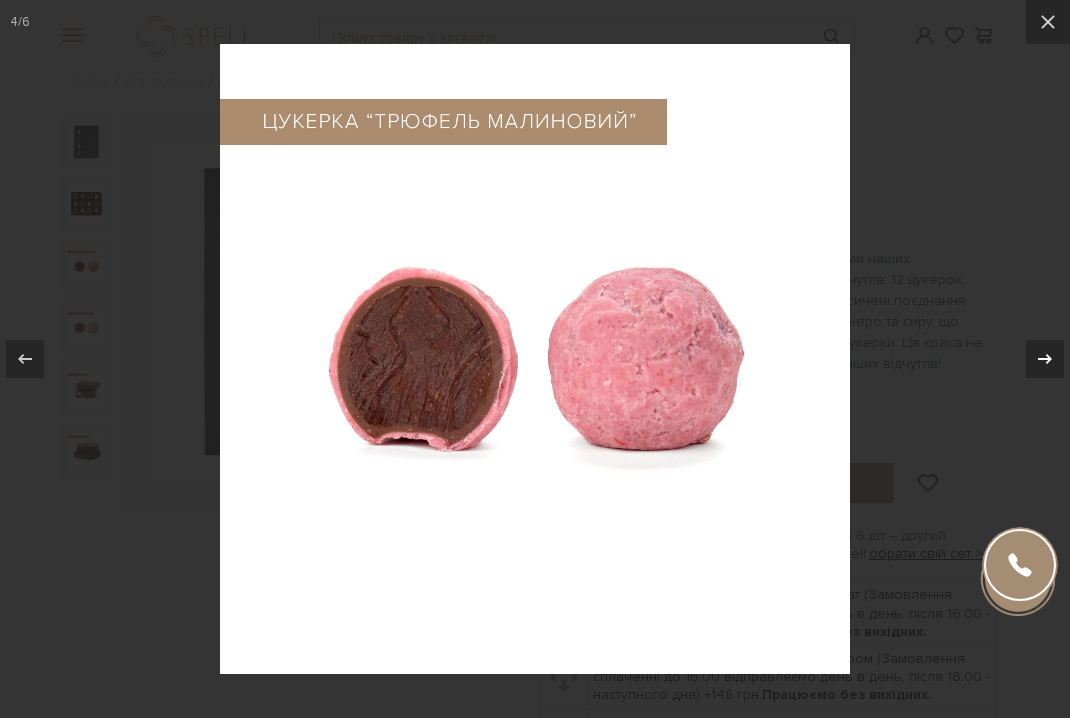 click 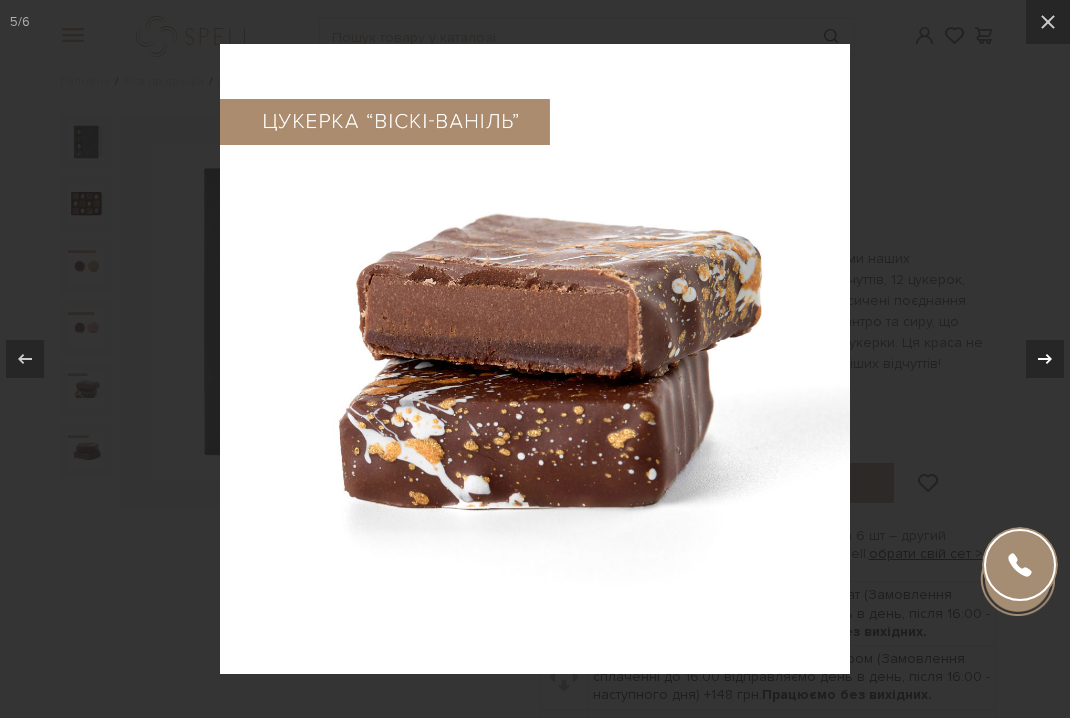 click 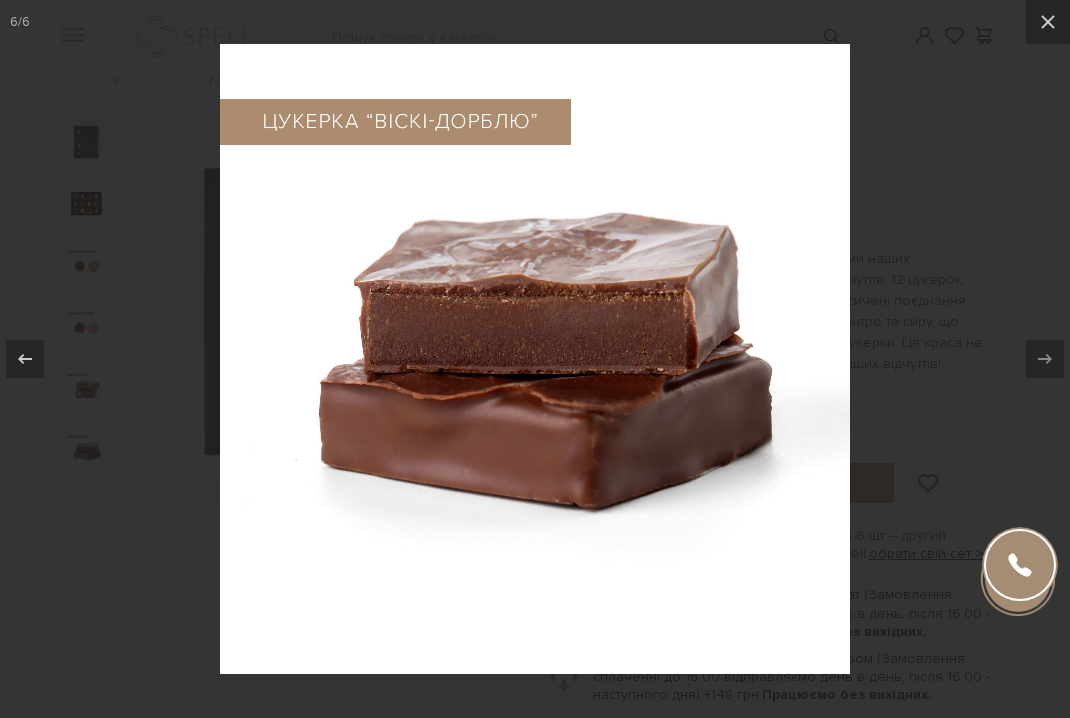 click at bounding box center [535, 359] 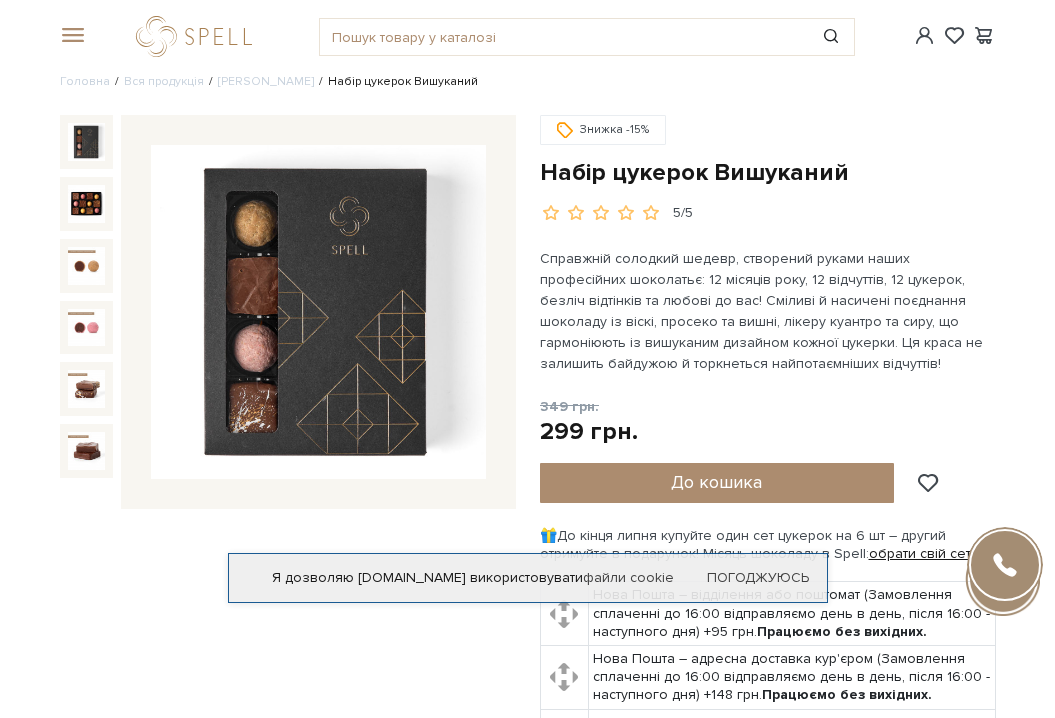 click at bounding box center (70, 36) 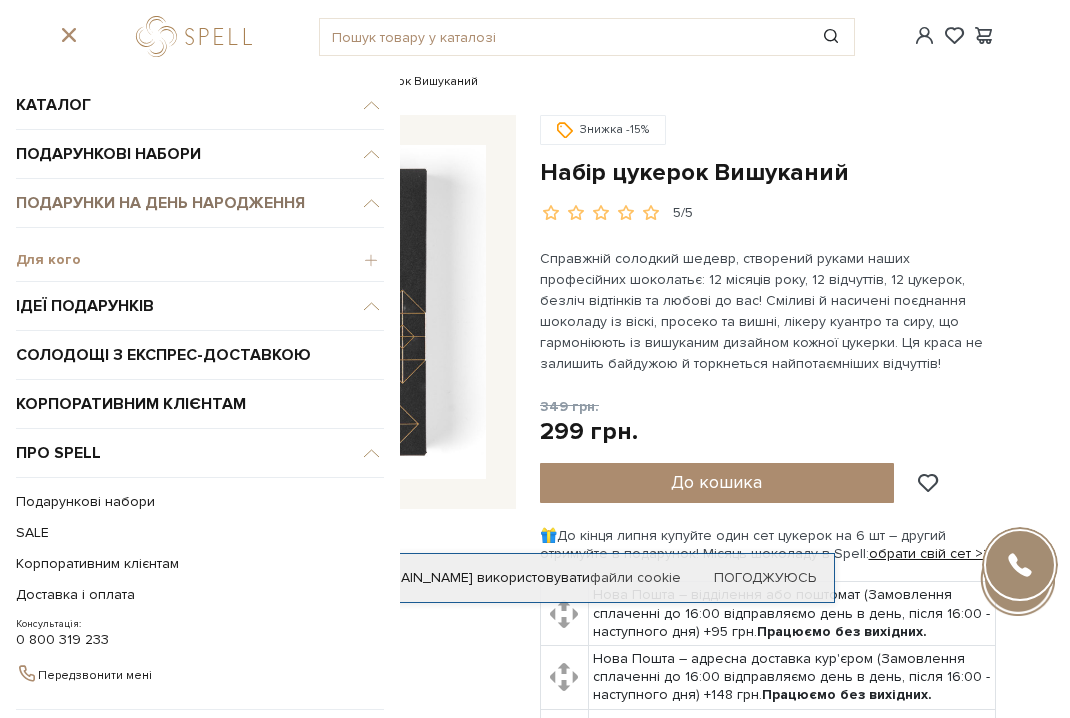 click on "Подарунки на День народження" at bounding box center (200, 203) 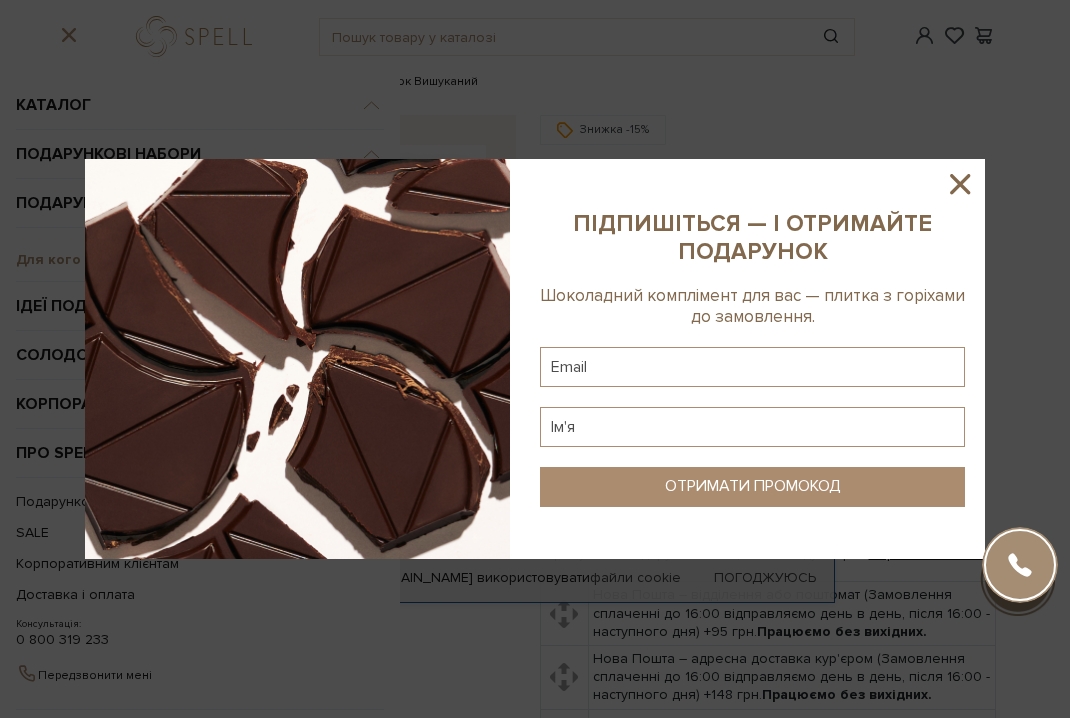 click 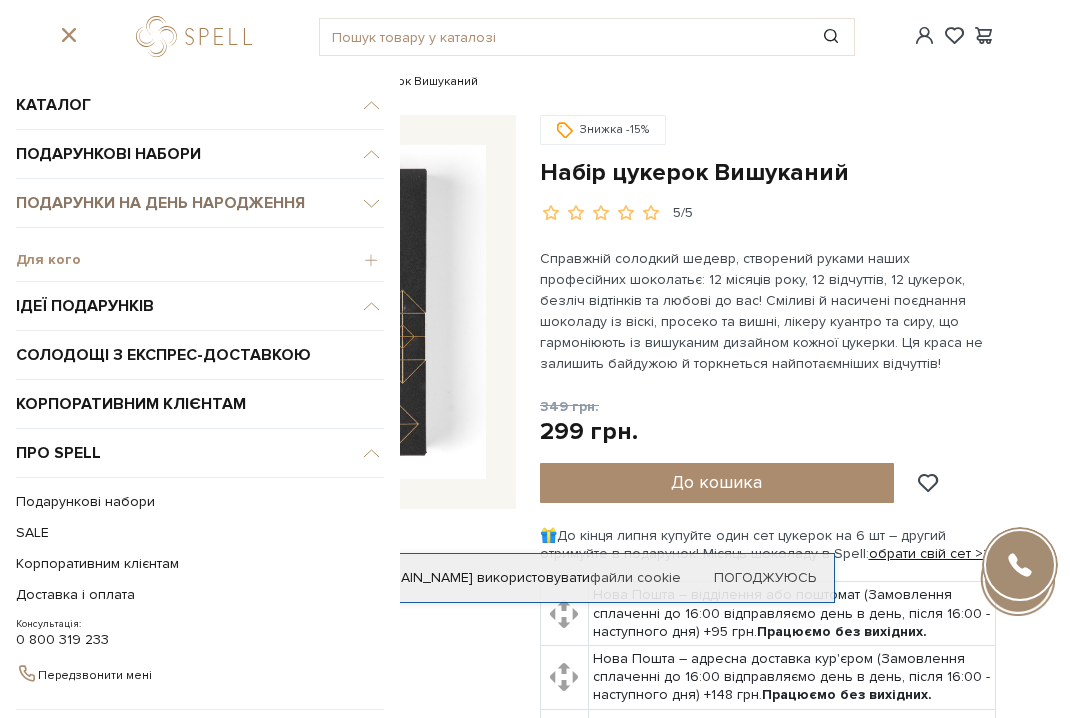 click on "Подарунки на День народження" at bounding box center [200, 203] 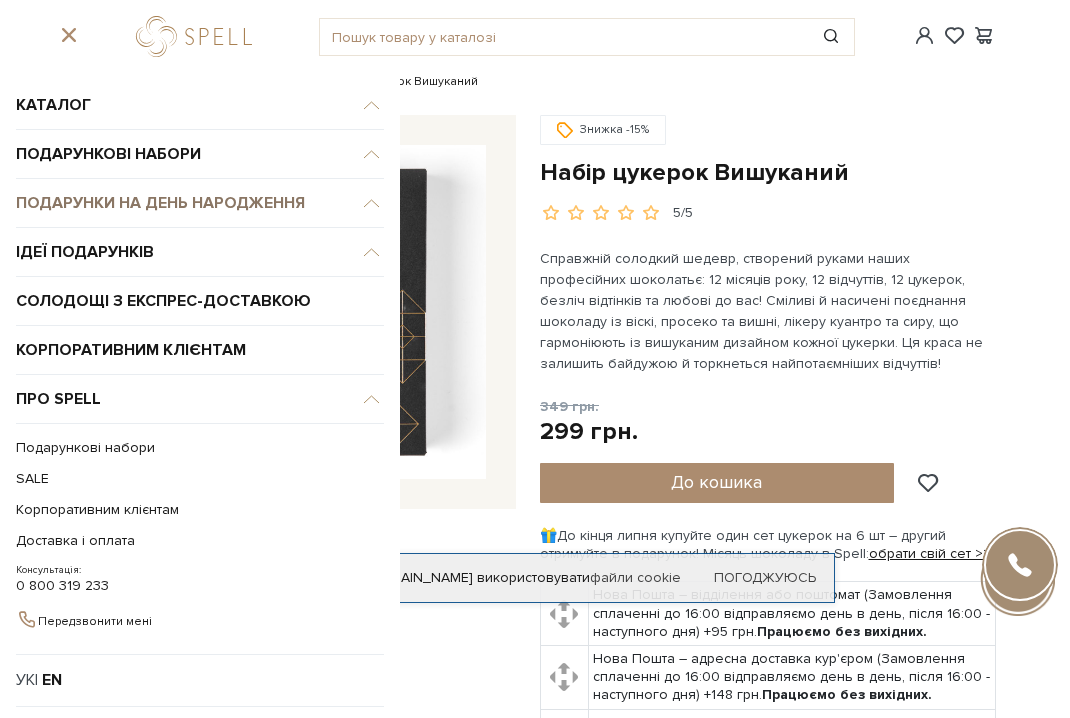click on "Подарунки на День народження" at bounding box center (200, 105) 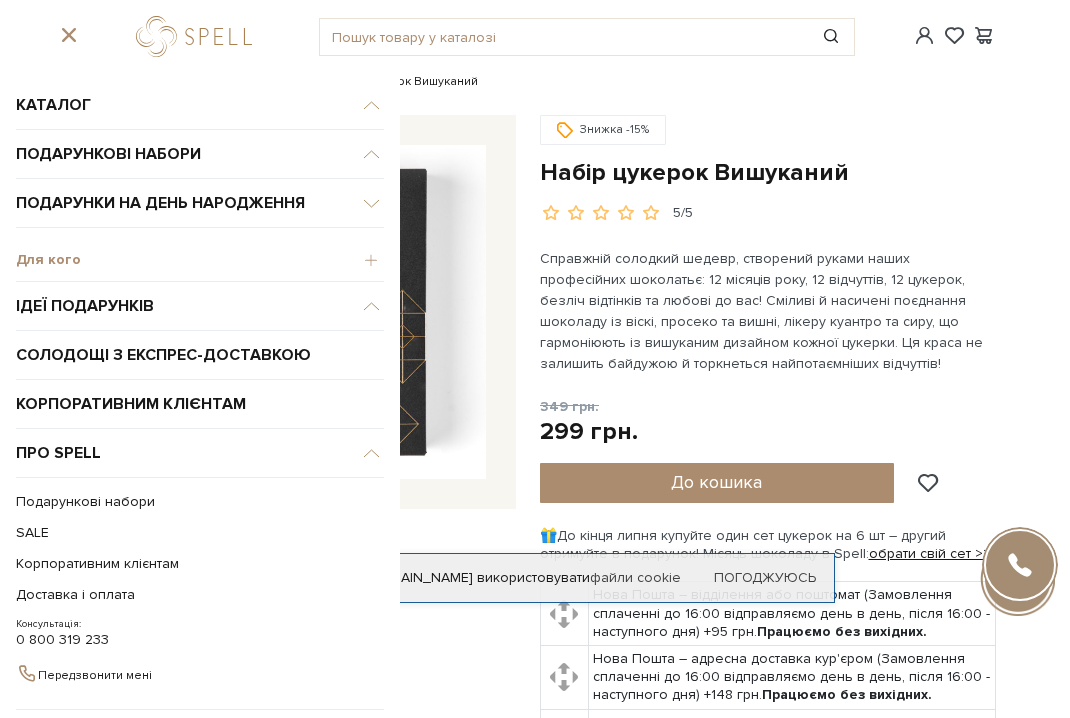 click on "Для кого" at bounding box center (200, 260) 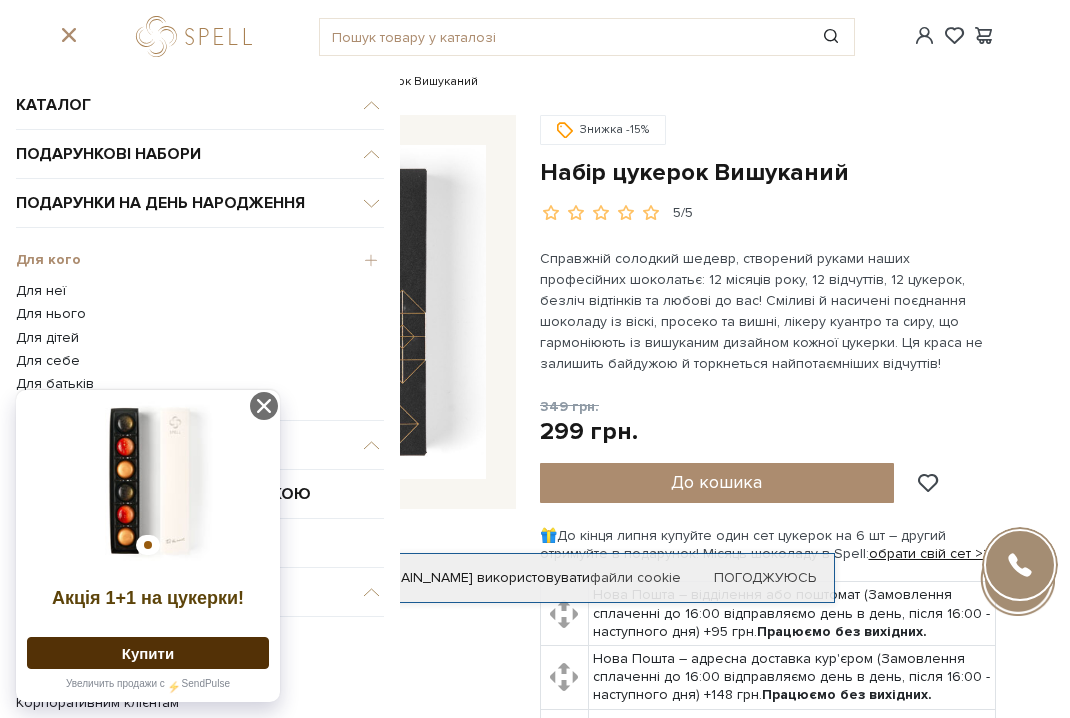 click on "Для неї" at bounding box center (200, 291) 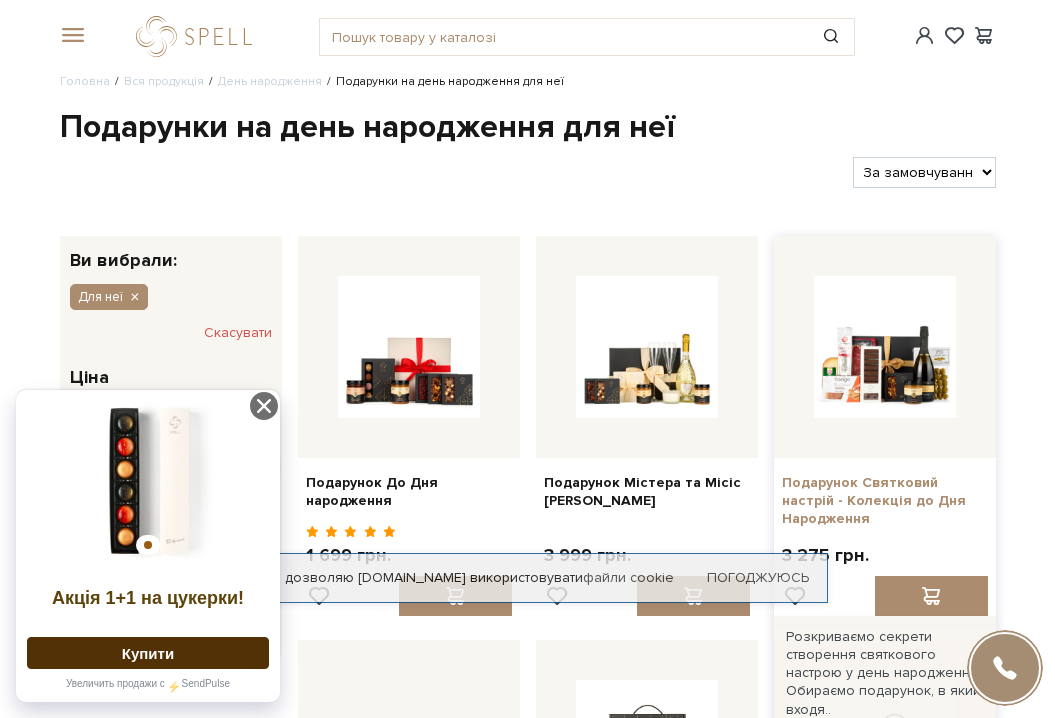 scroll, scrollTop: 0, scrollLeft: 0, axis: both 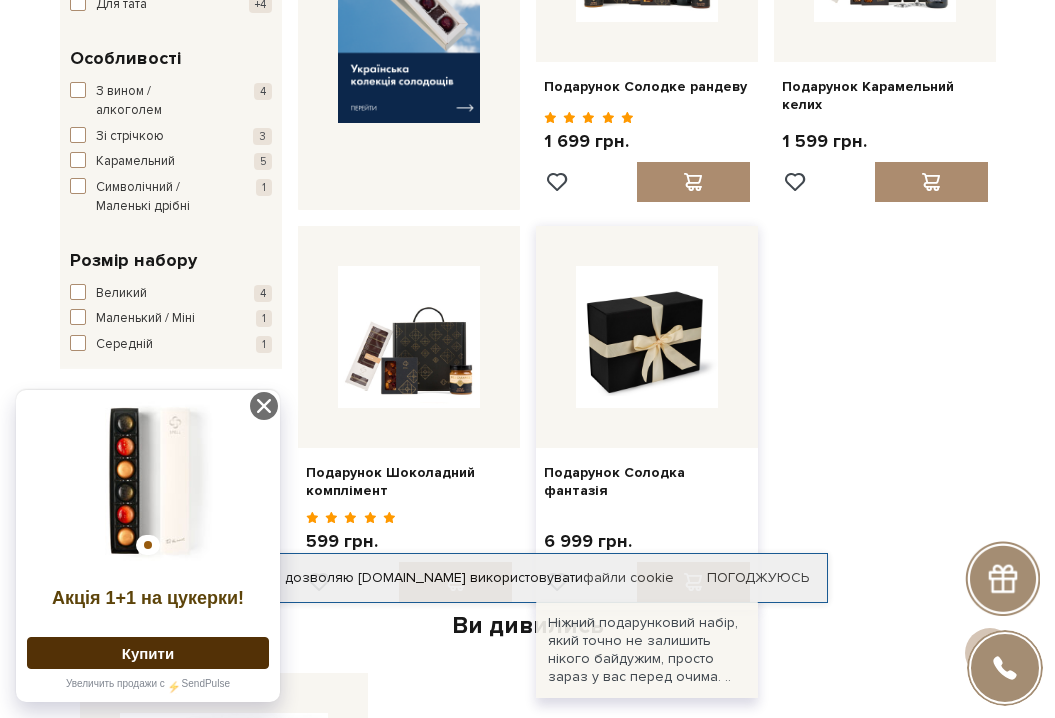 click at bounding box center (647, 337) 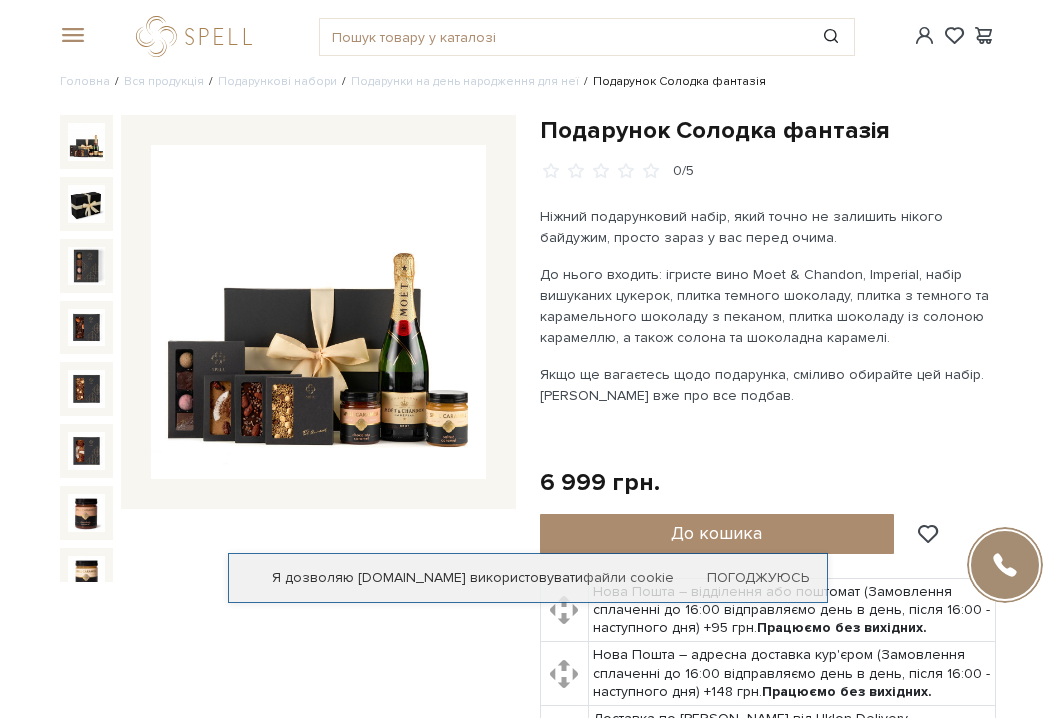 scroll, scrollTop: 0, scrollLeft: 0, axis: both 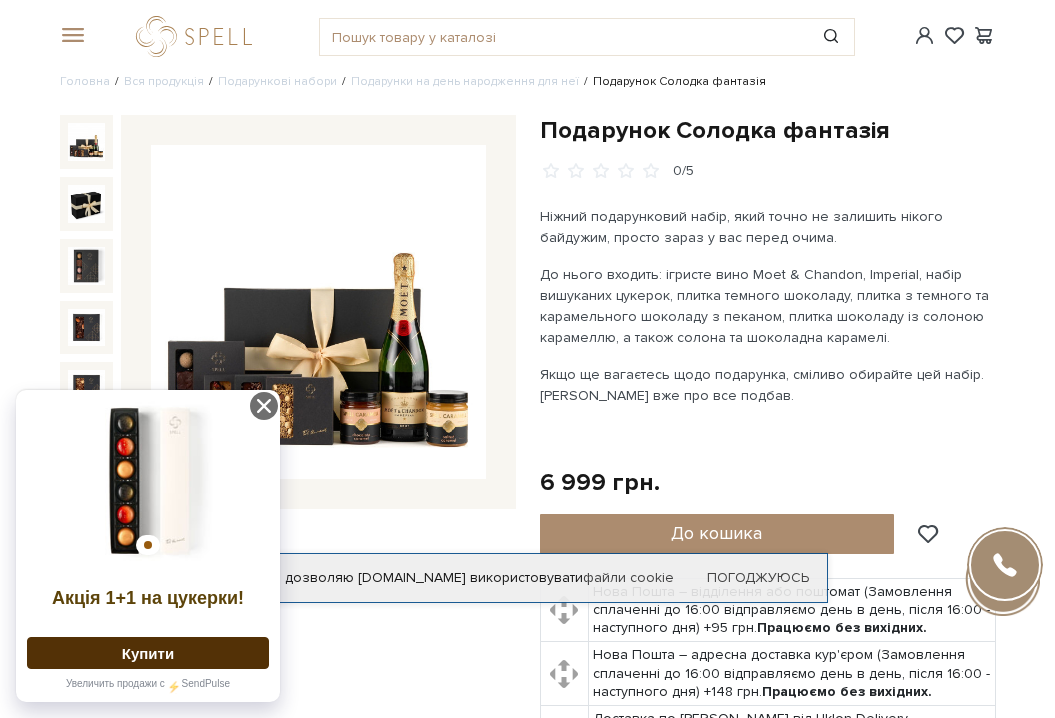 click at bounding box center (318, 312) 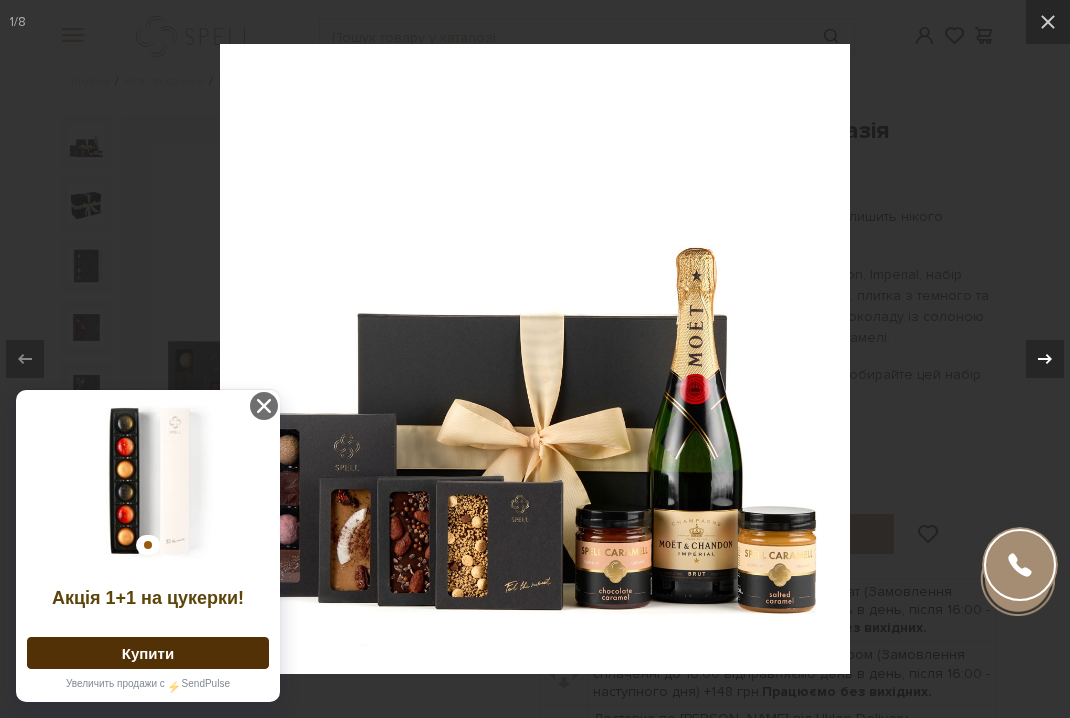 click 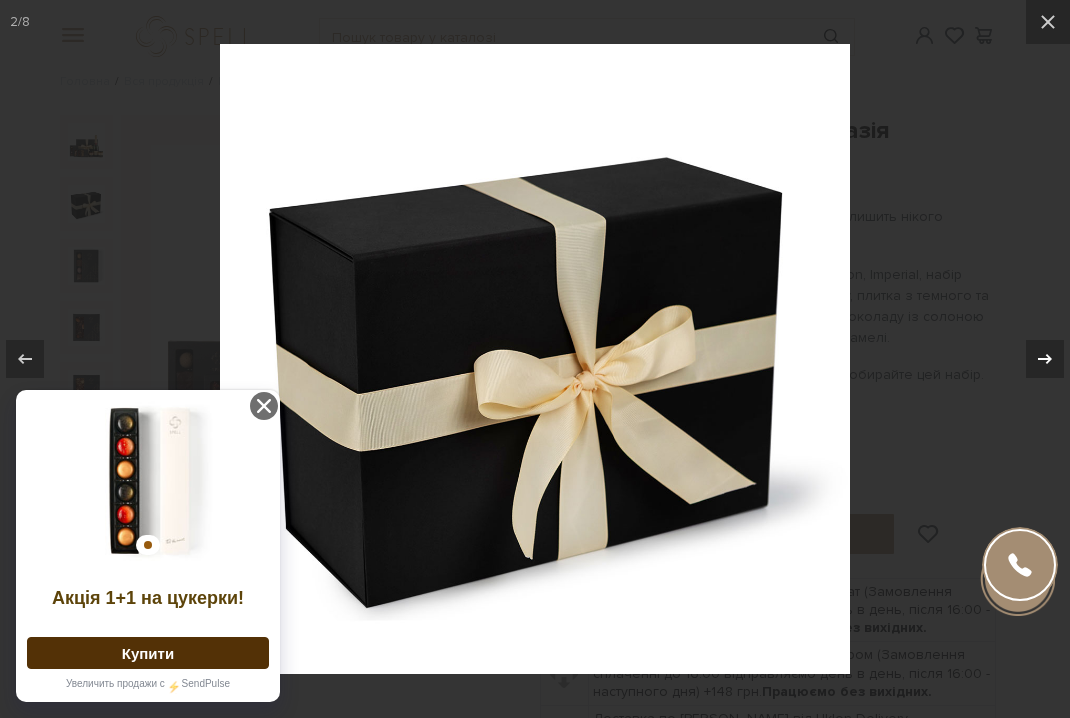 click 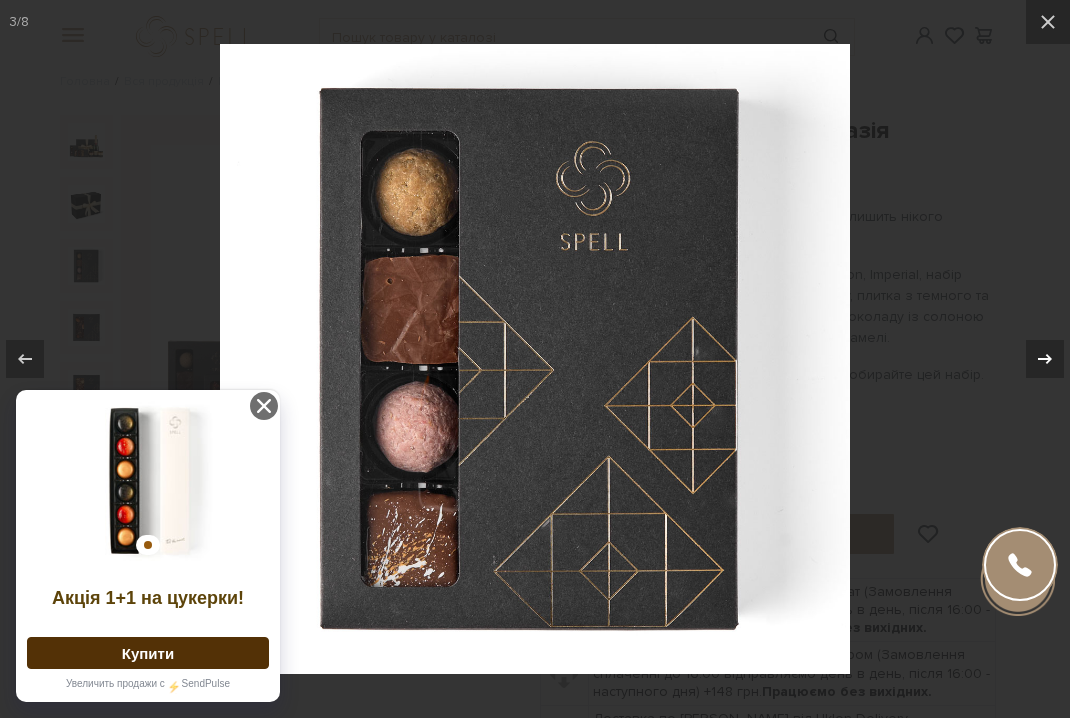 click 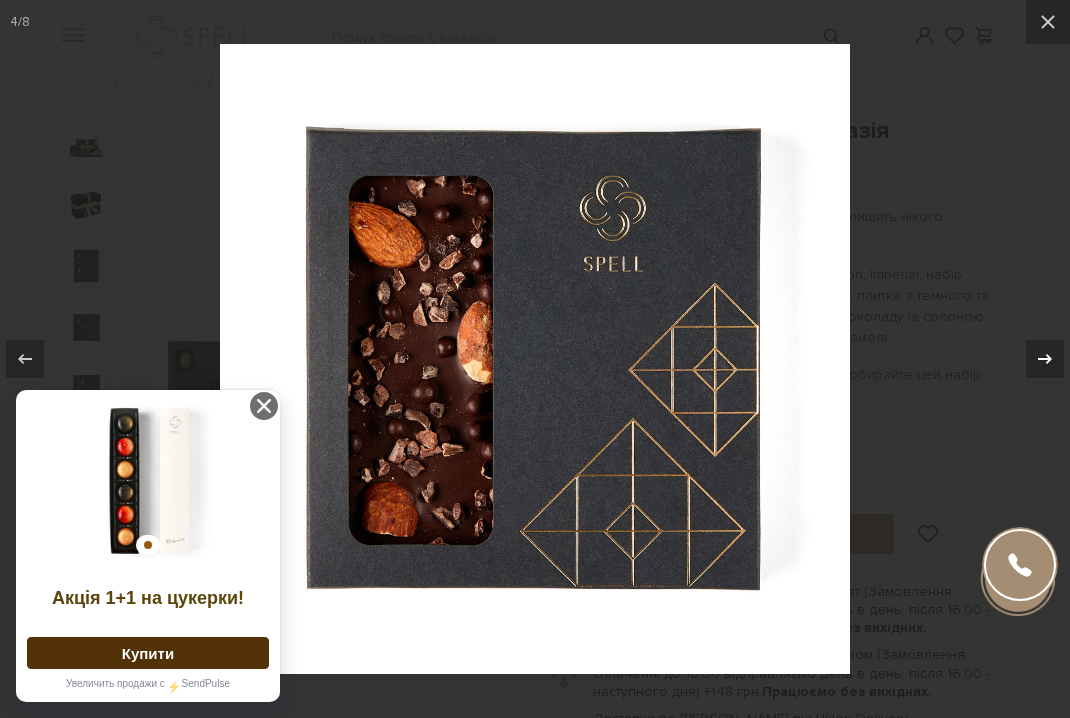 click 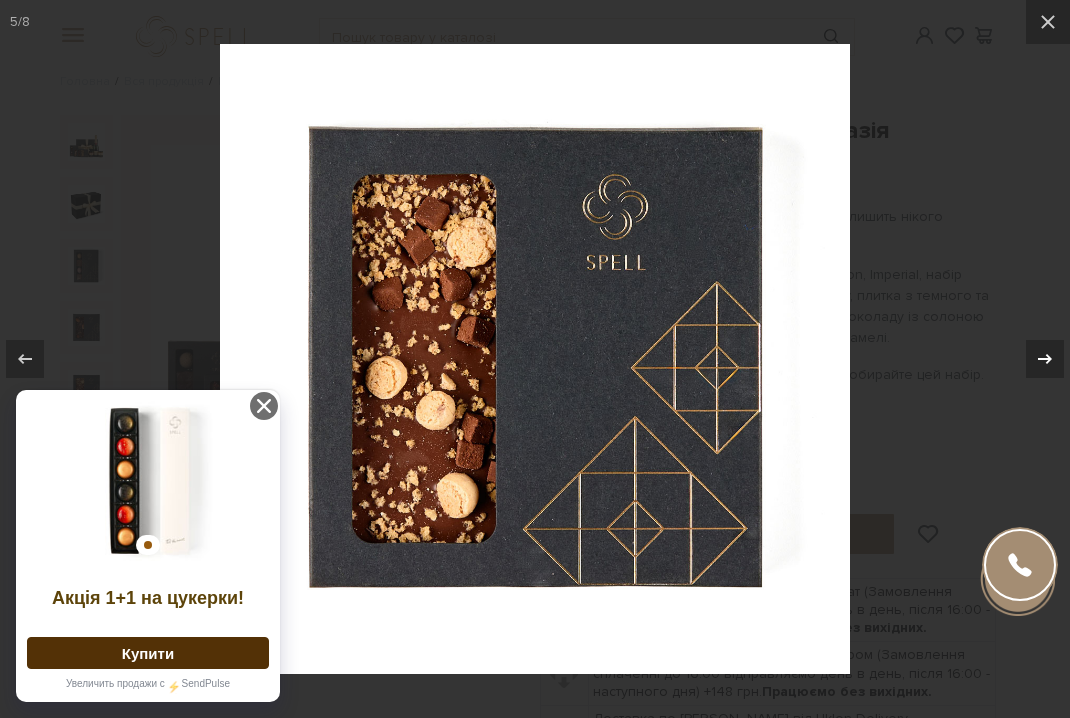 click 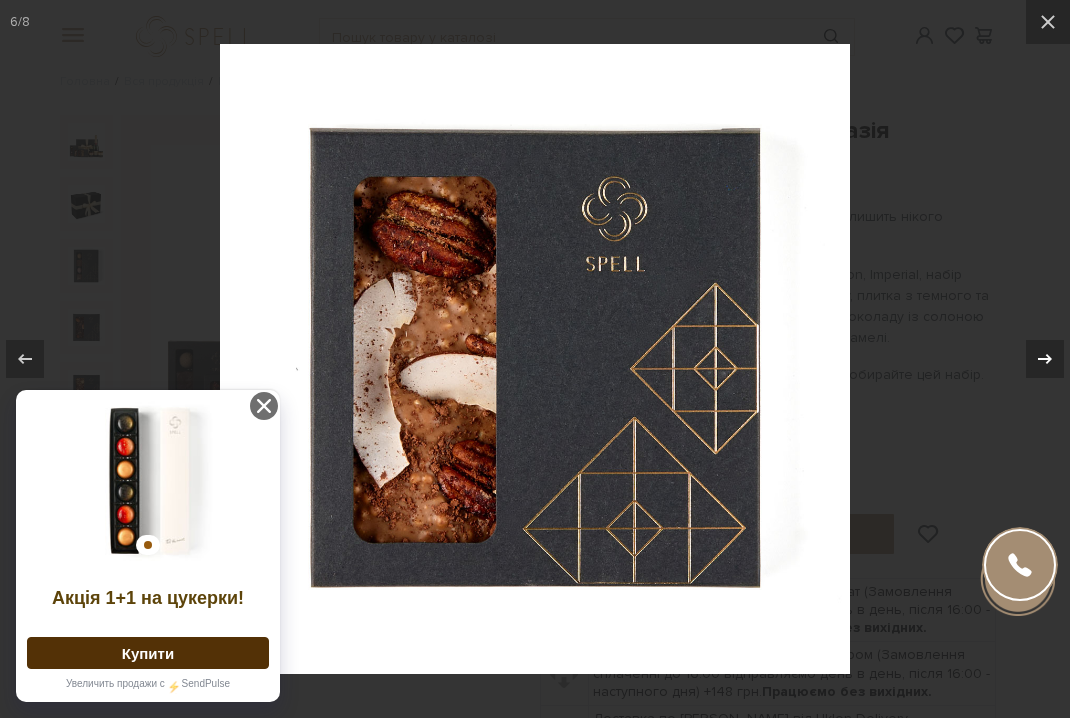 click 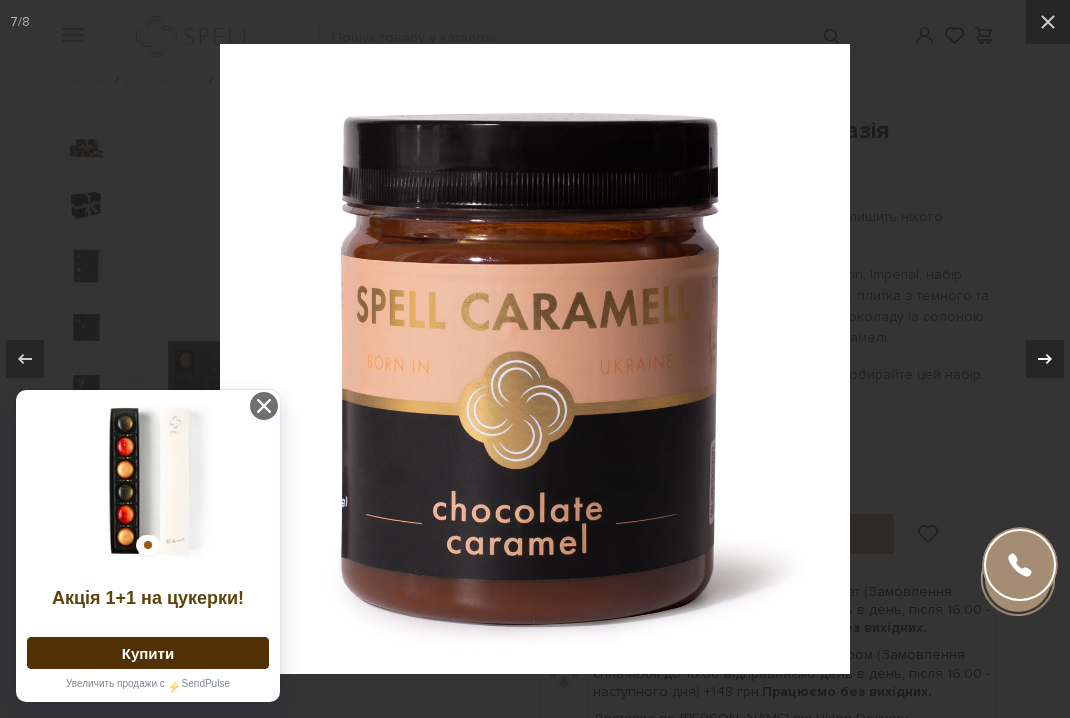 click 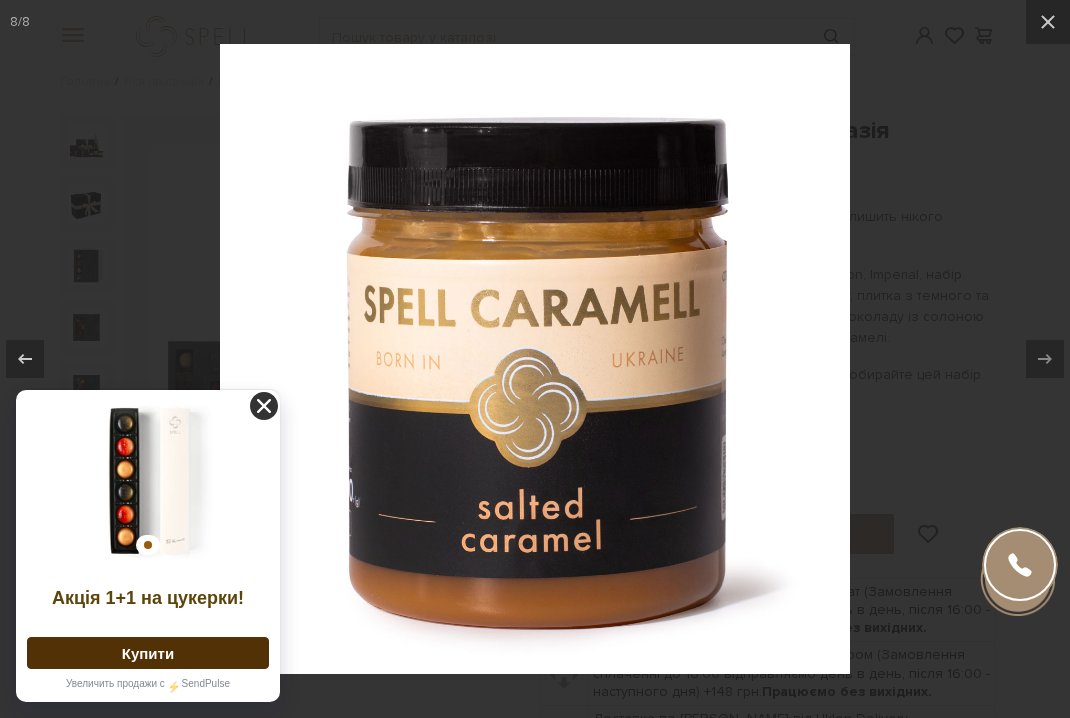 click 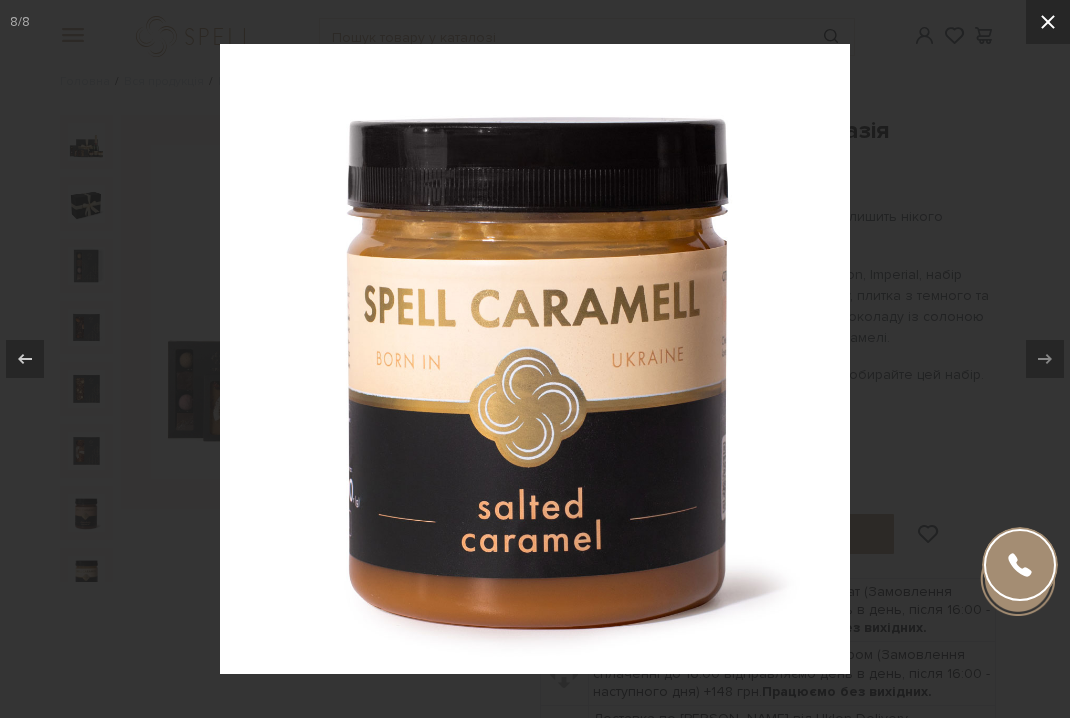 click 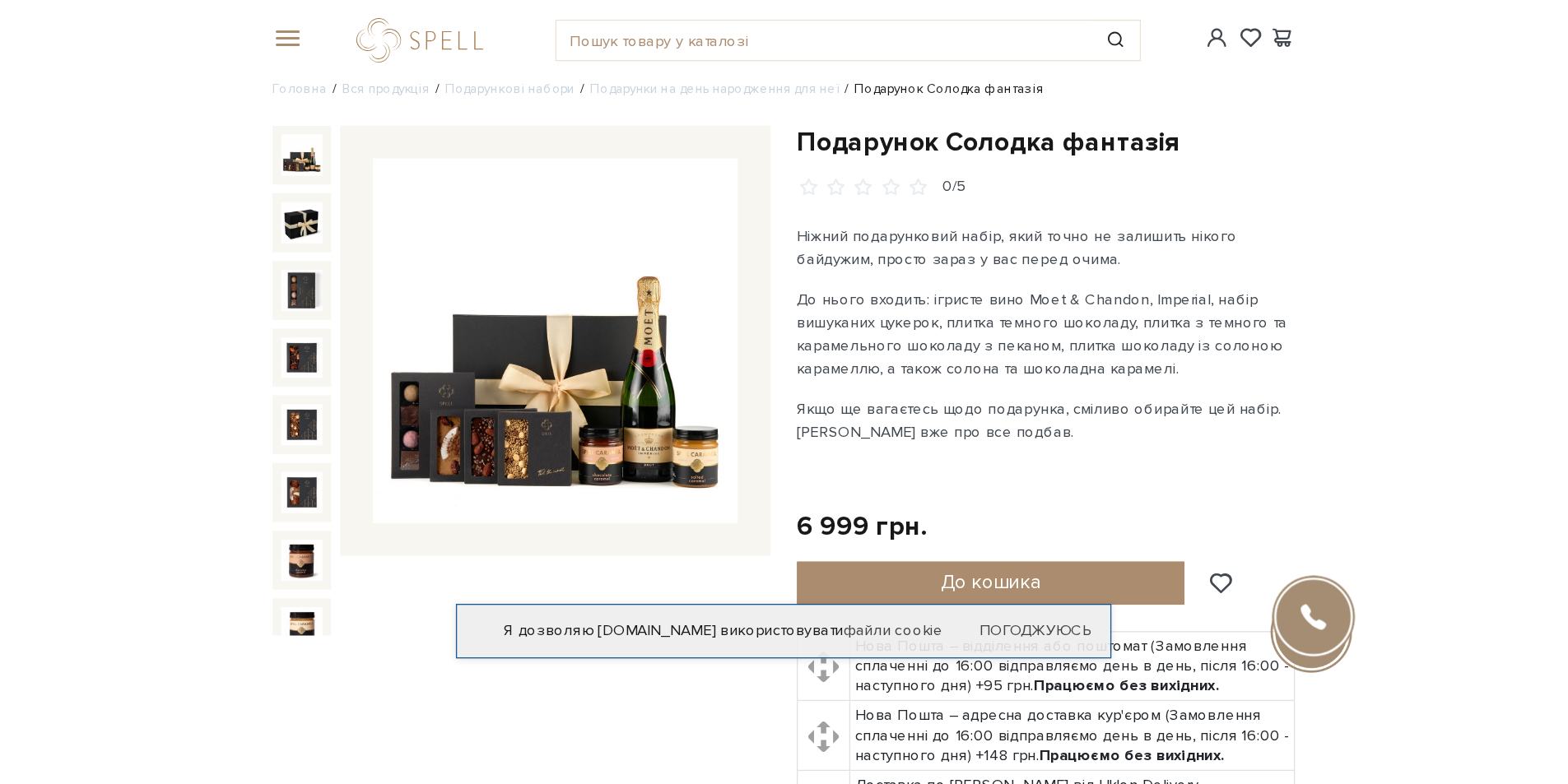 scroll, scrollTop: 9, scrollLeft: 0, axis: vertical 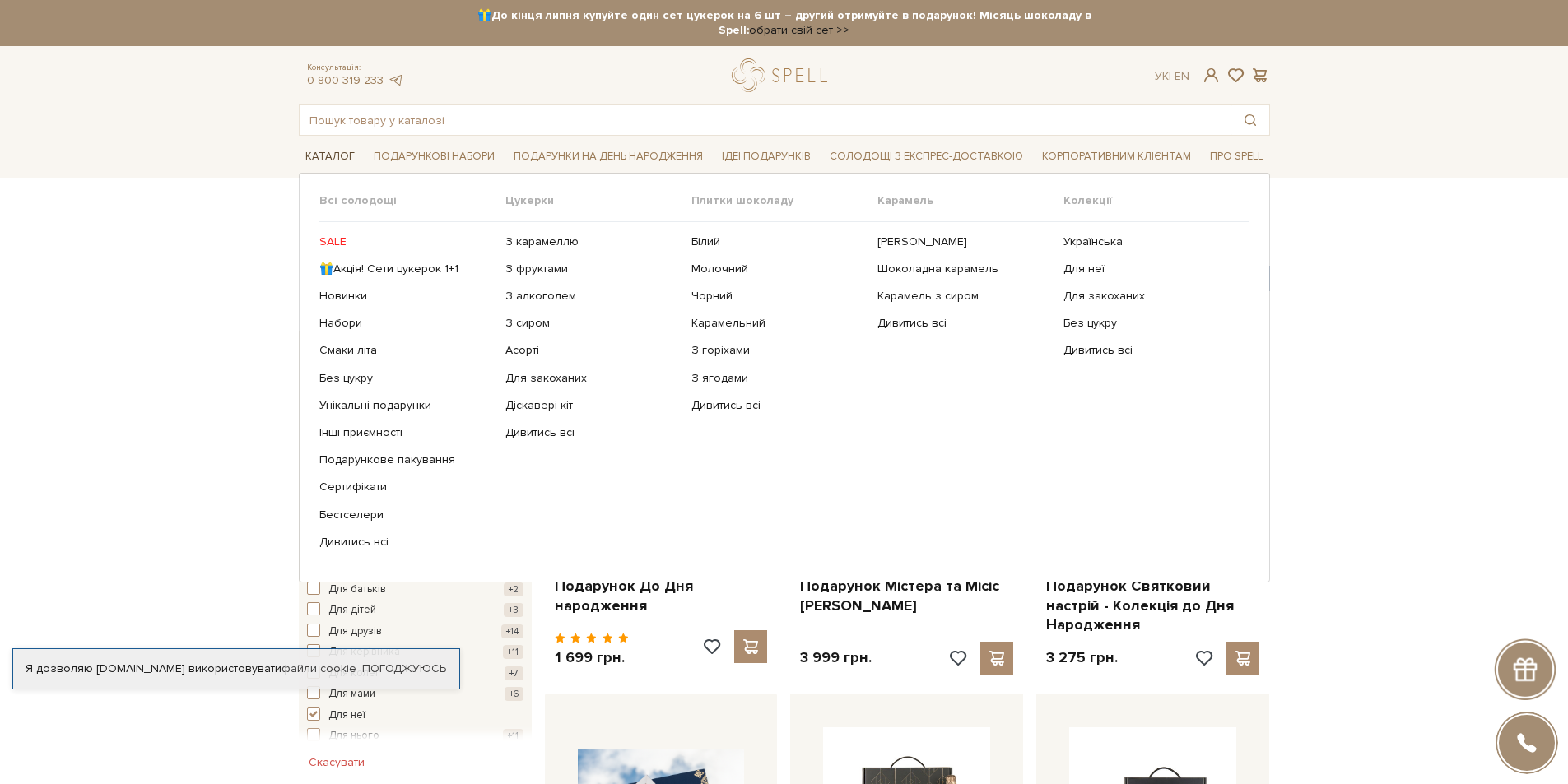 click on "Каталог" at bounding box center [330, 156] 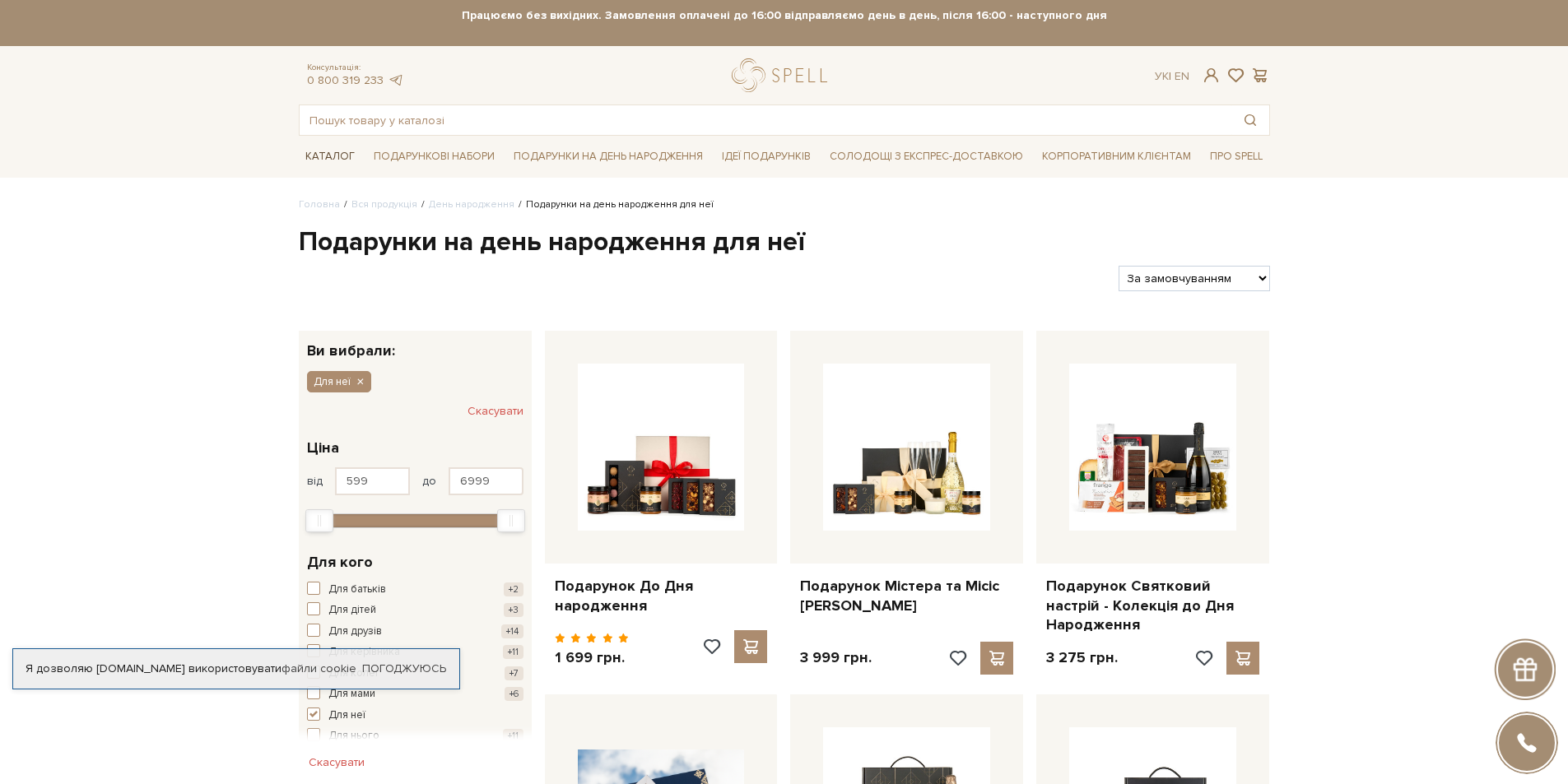 click on "Каталог" at bounding box center (330, 156) 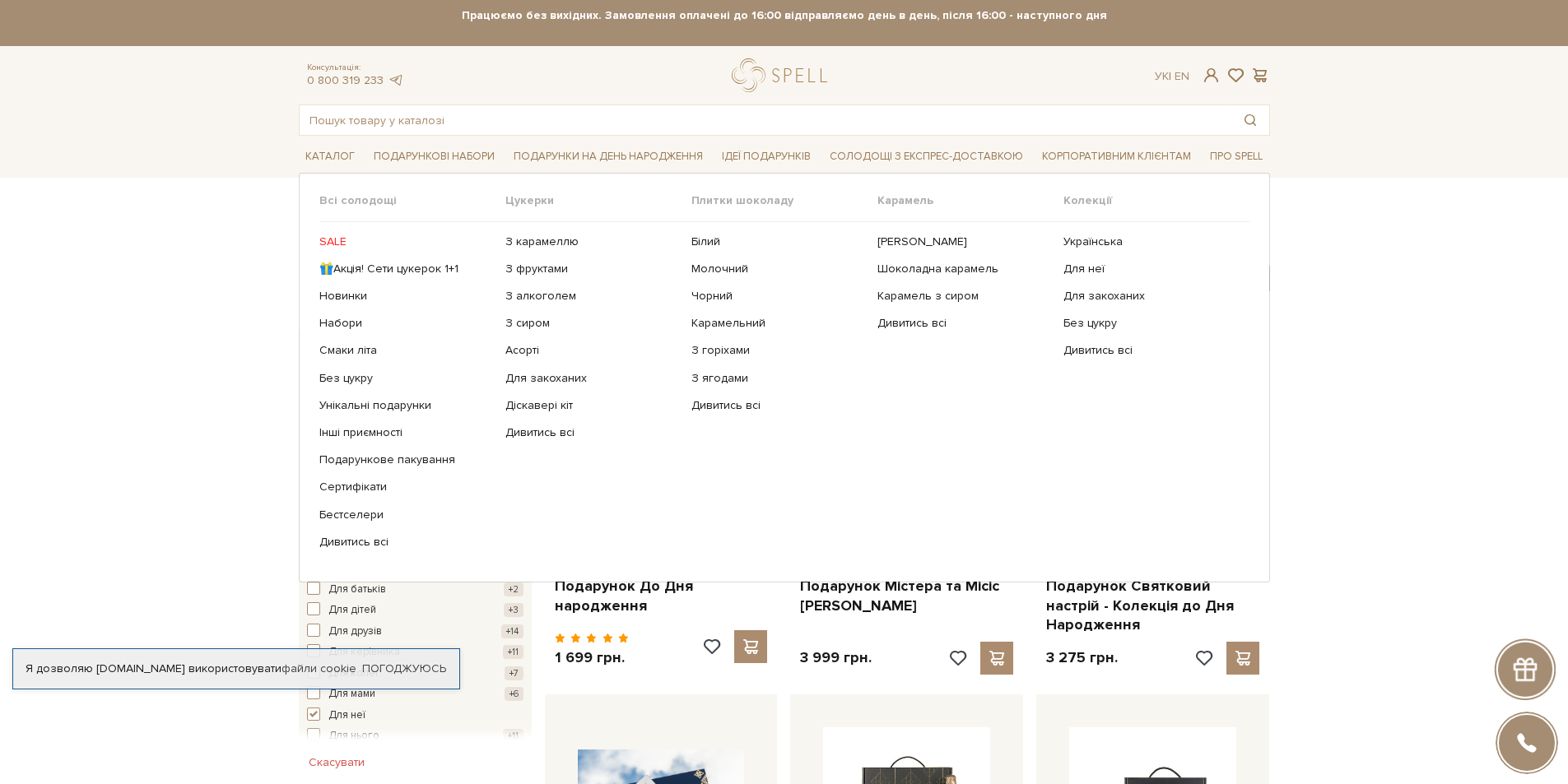 click on "SALE" at bounding box center (406, 242) 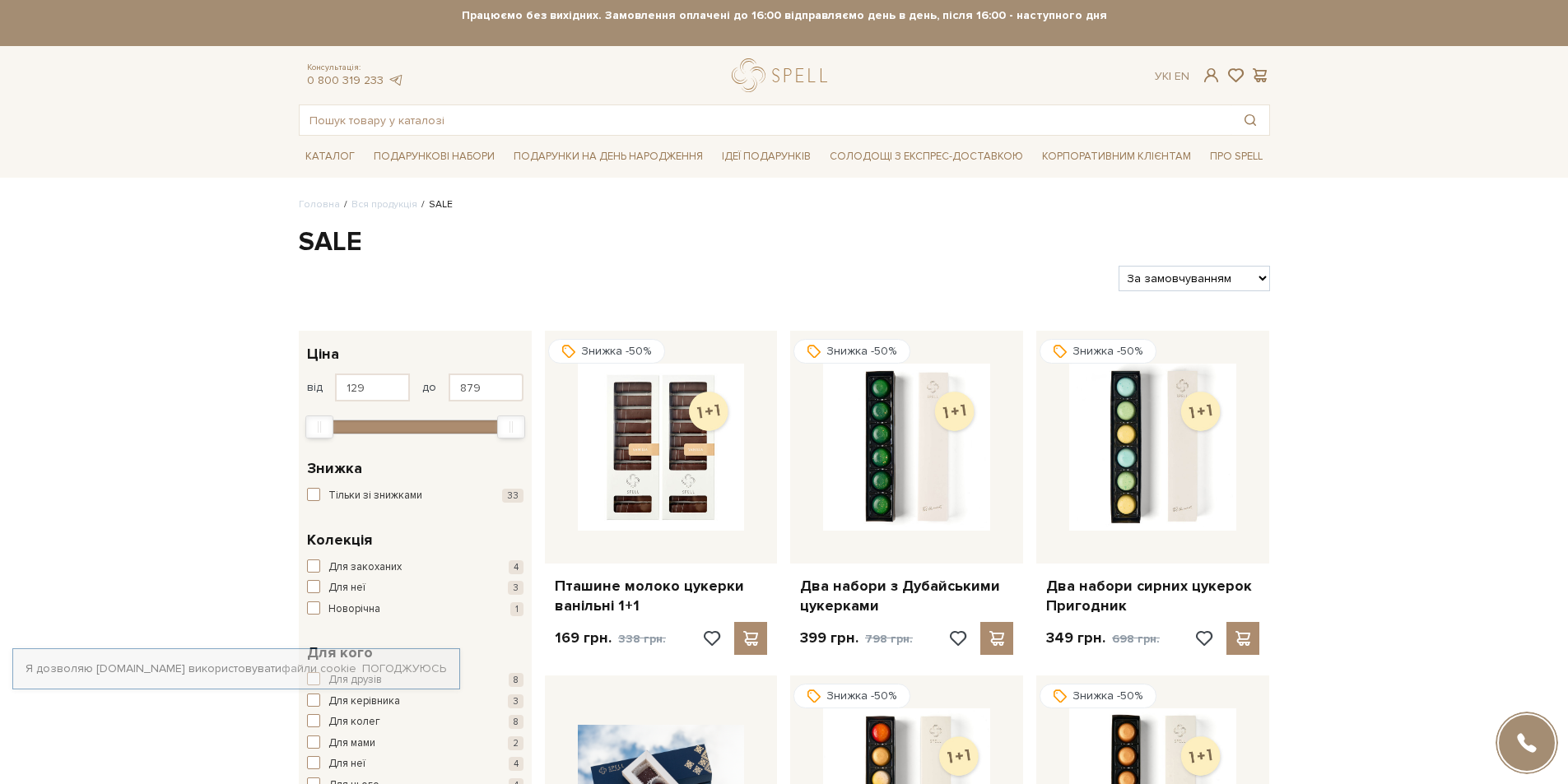 scroll, scrollTop: 0, scrollLeft: 0, axis: both 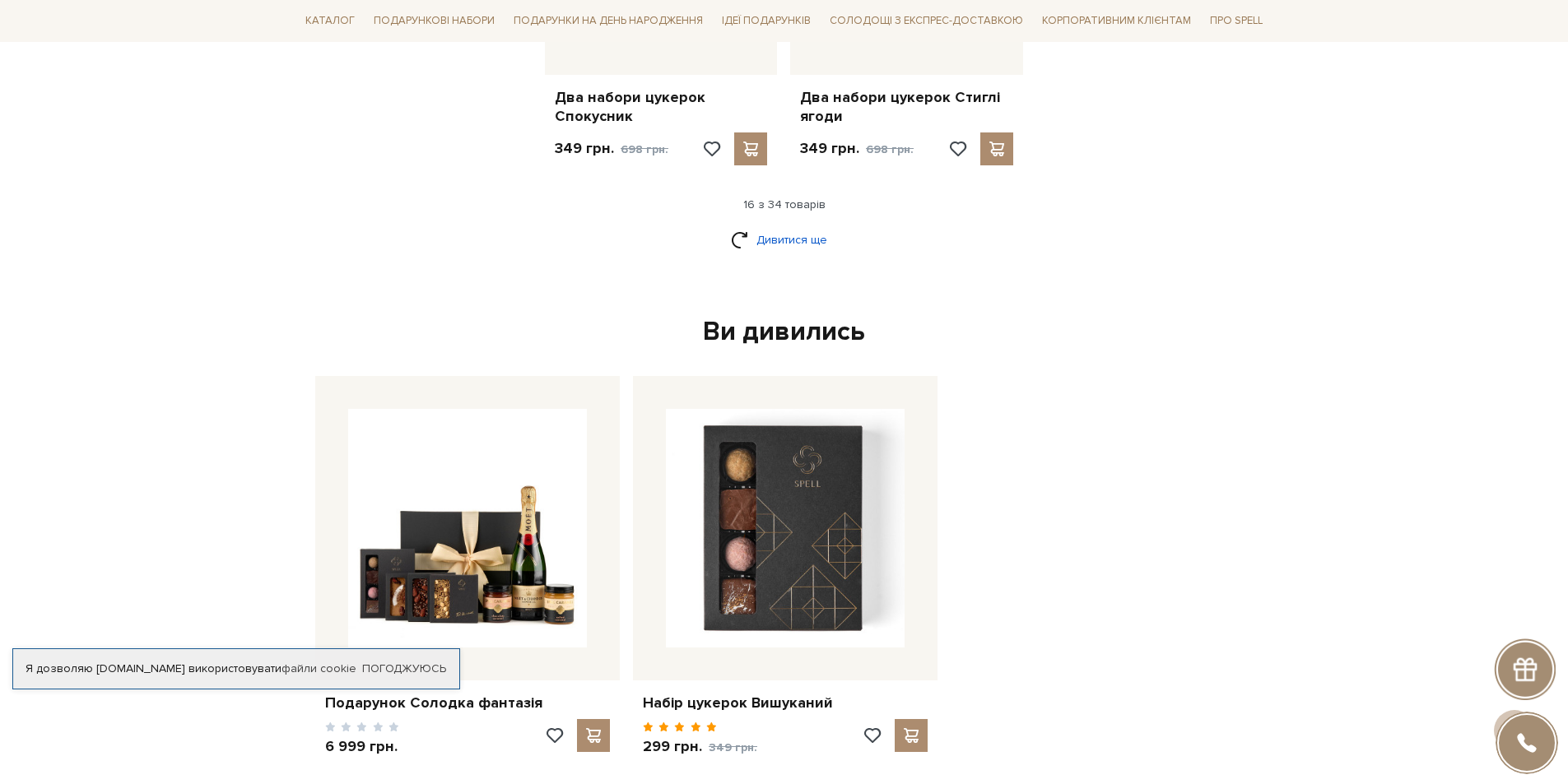click on "Дивитися ще" at bounding box center [784, 239] 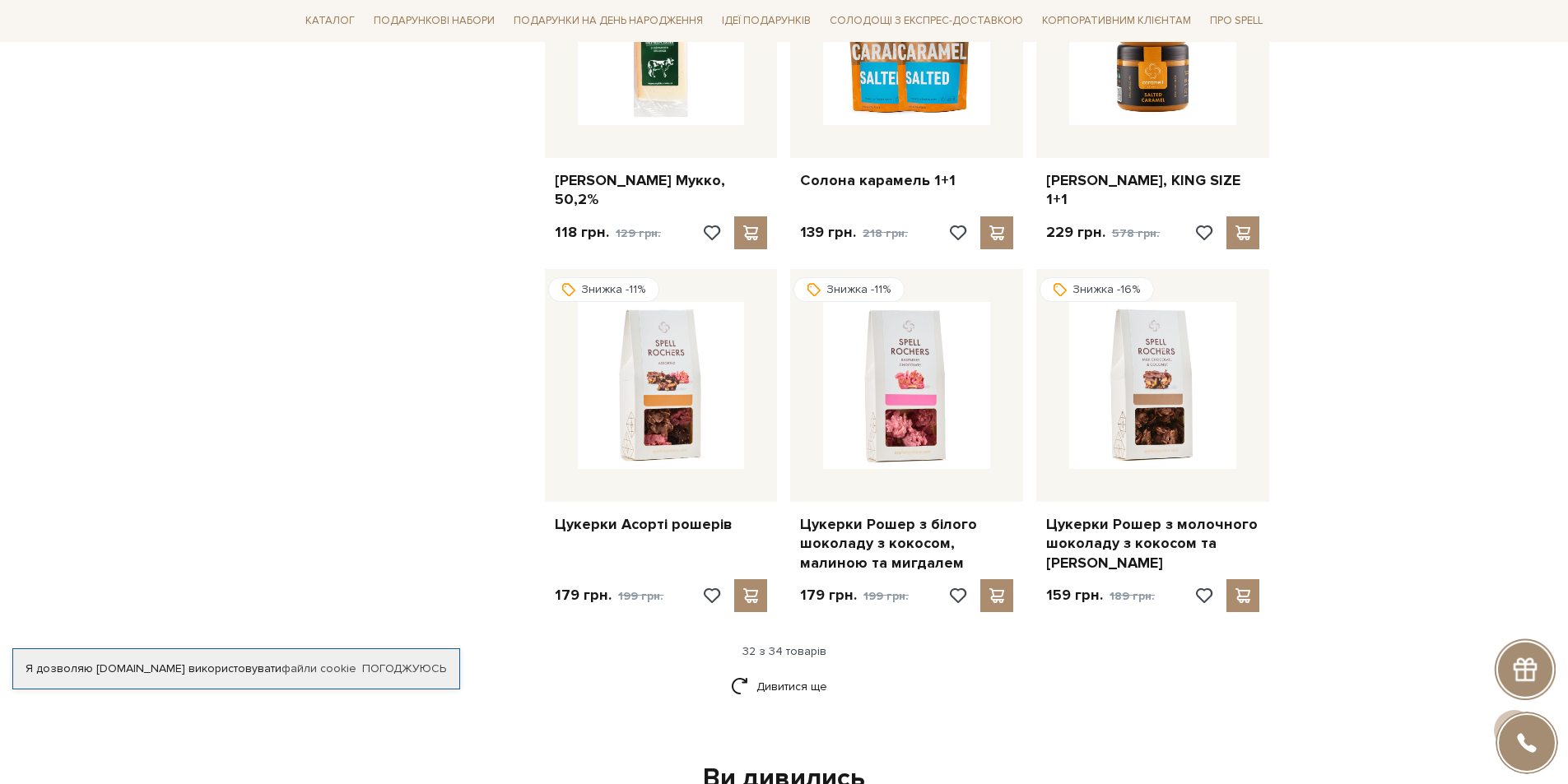 scroll, scrollTop: 3867, scrollLeft: 0, axis: vertical 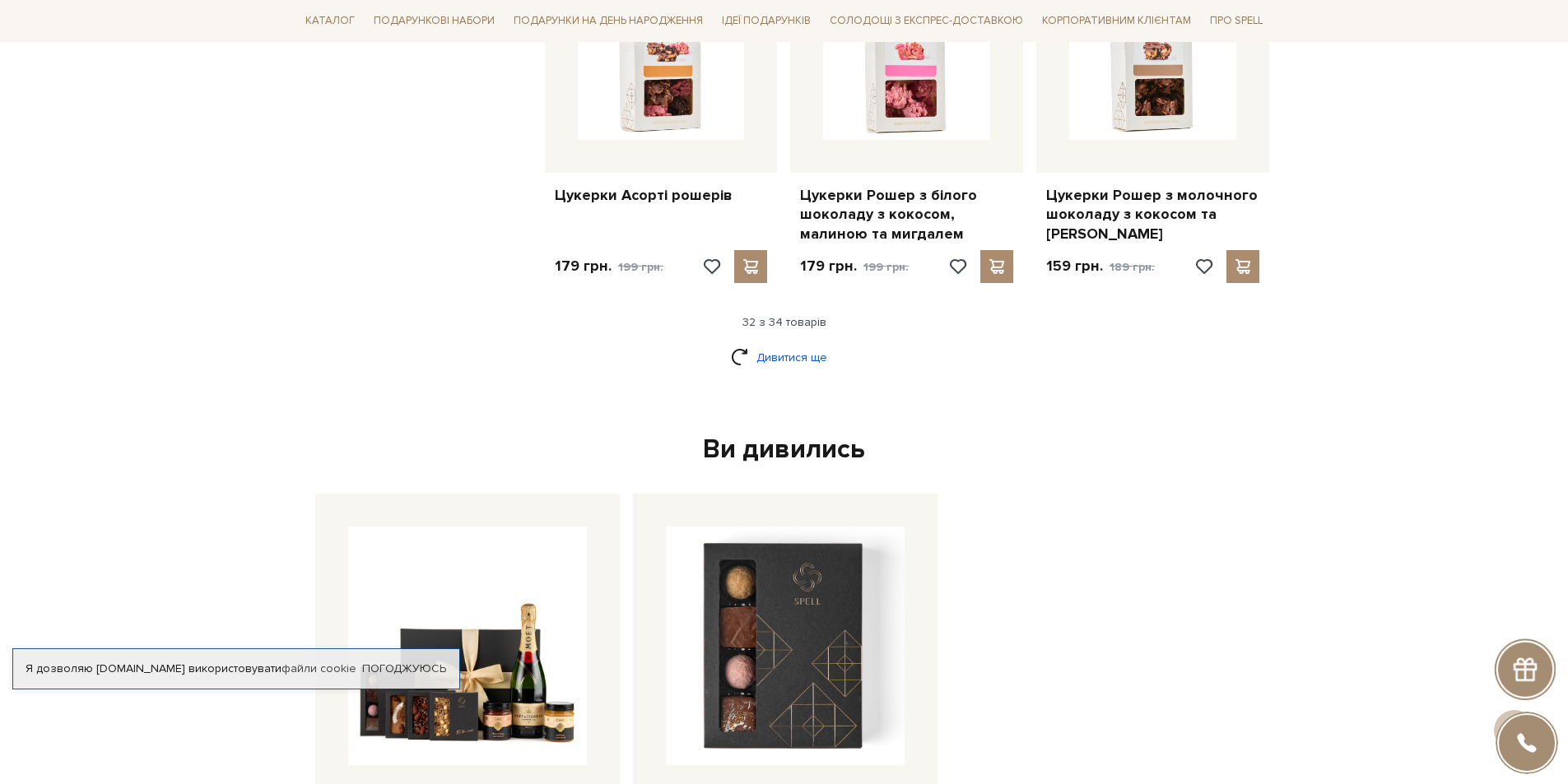 click on "Дивитися ще" at bounding box center [784, 357] 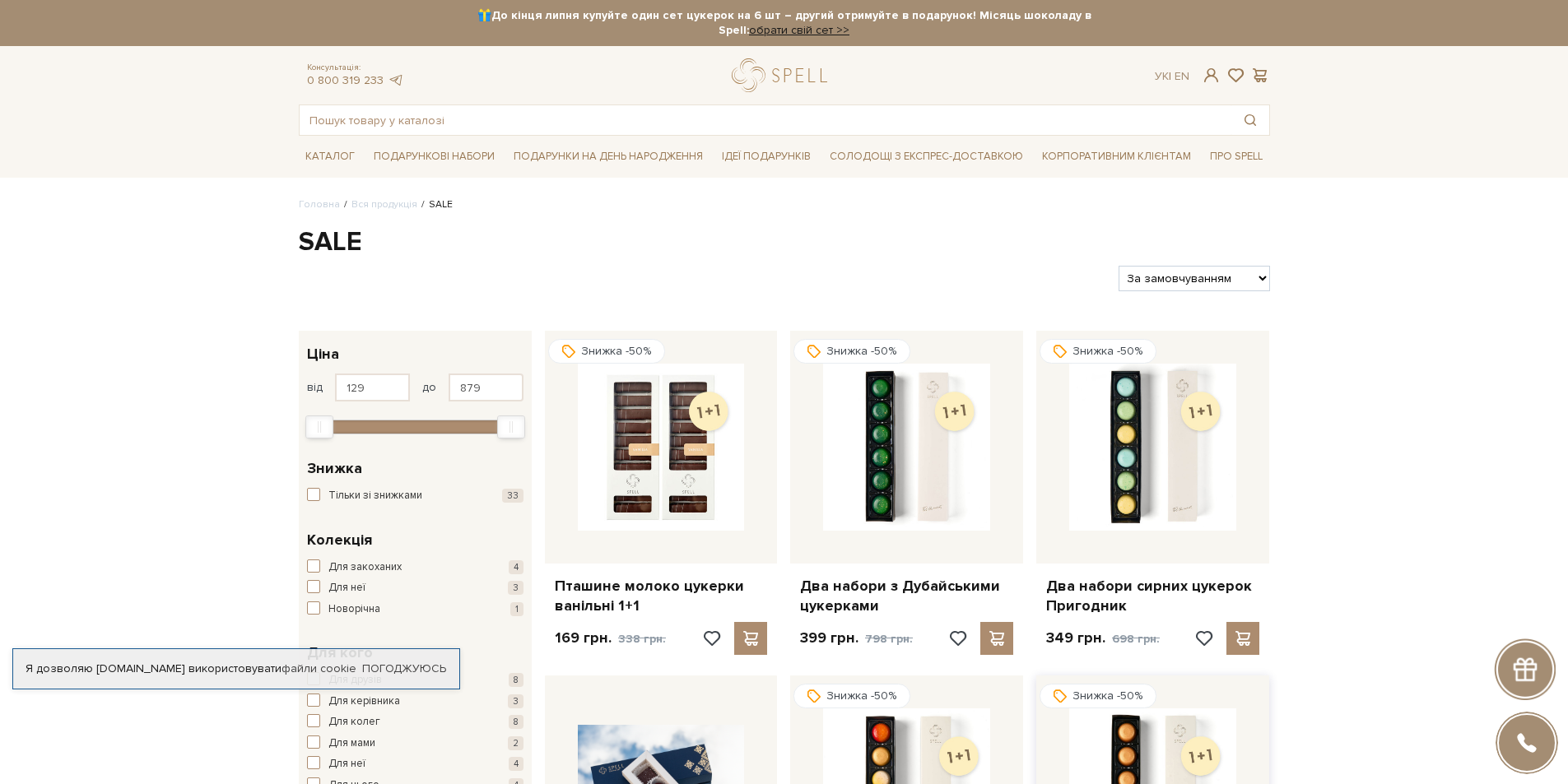 scroll, scrollTop: 82, scrollLeft: 0, axis: vertical 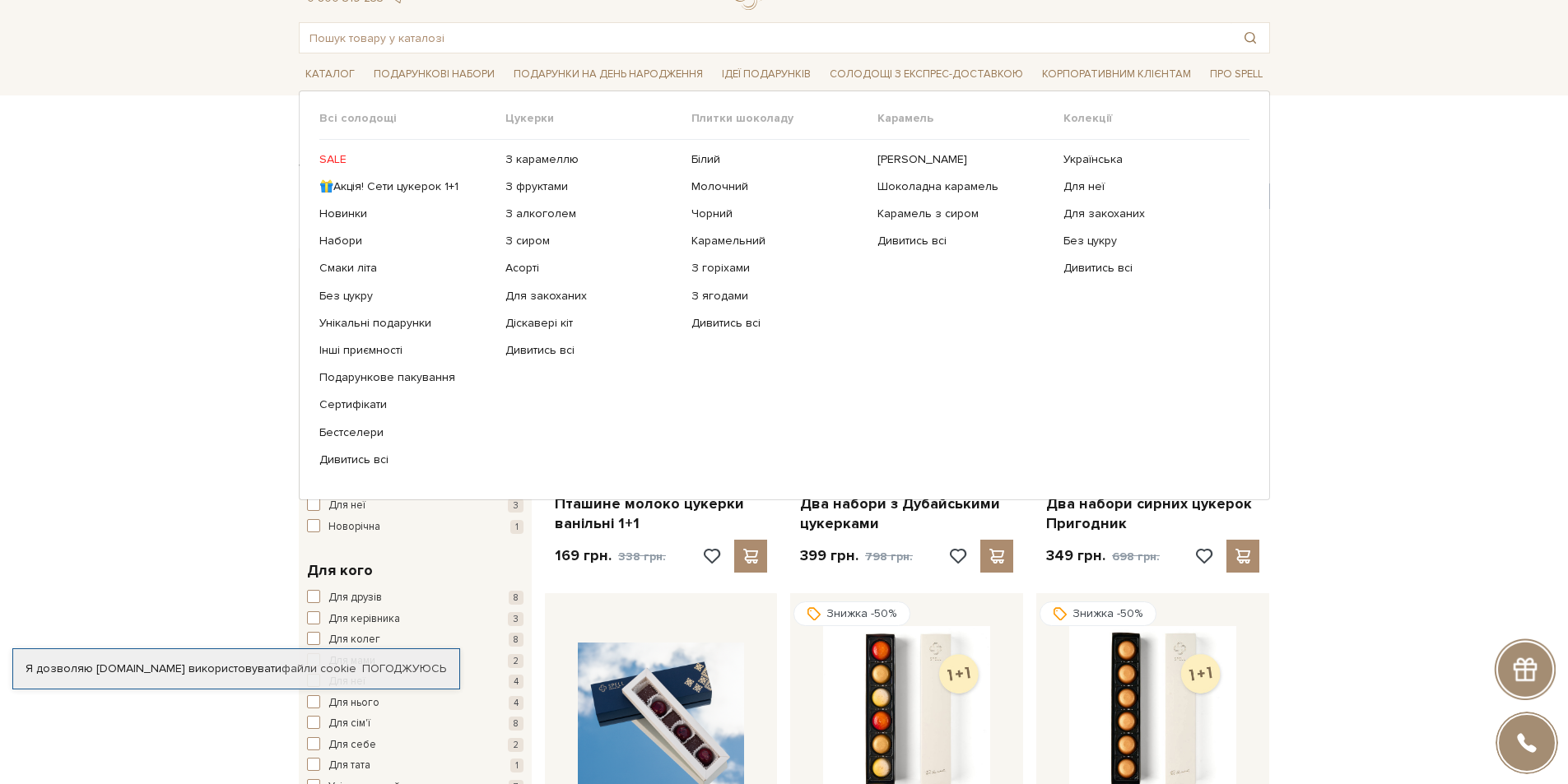 click on "SALE" at bounding box center [406, 160] 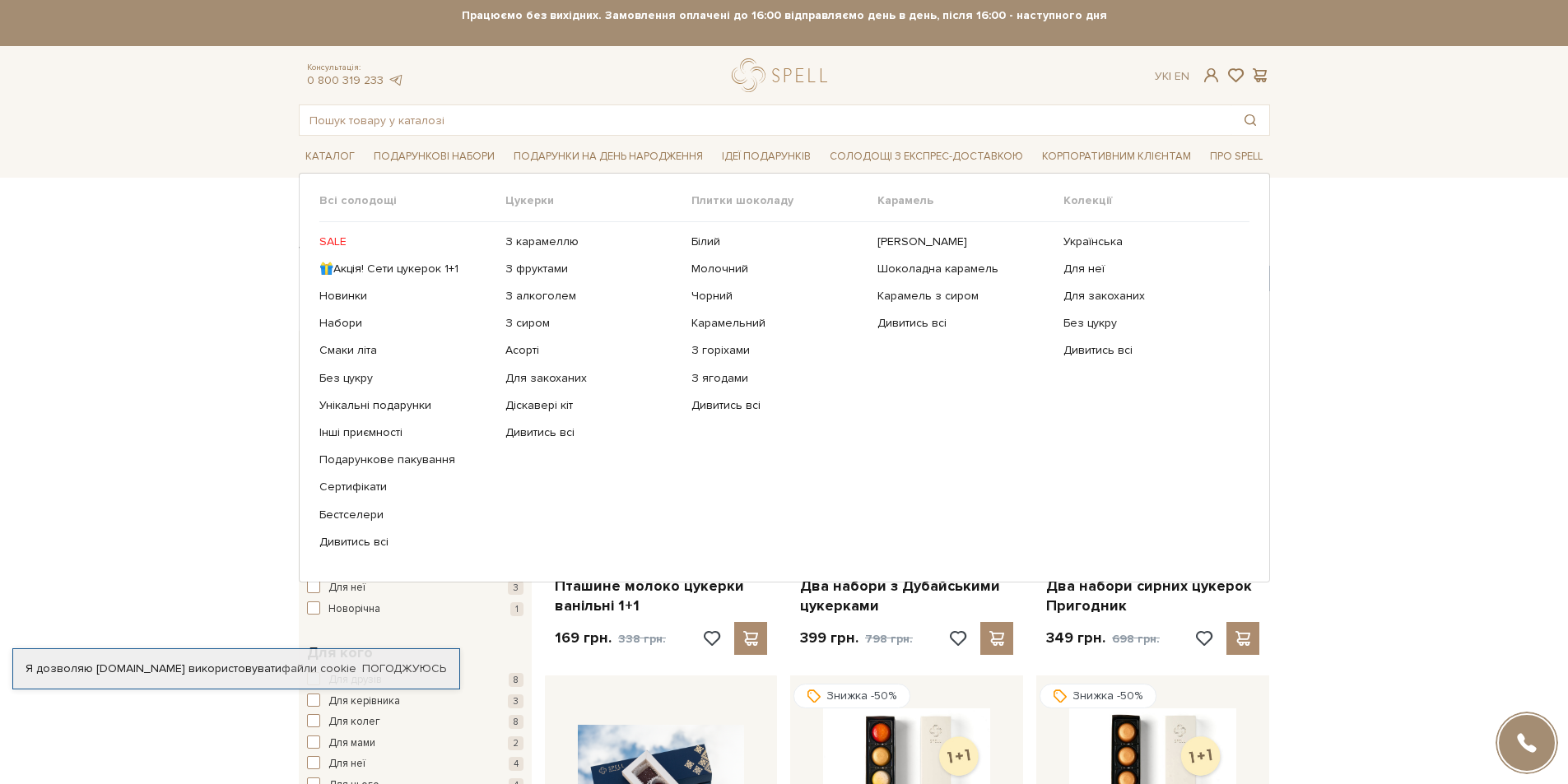 scroll, scrollTop: 0, scrollLeft: 0, axis: both 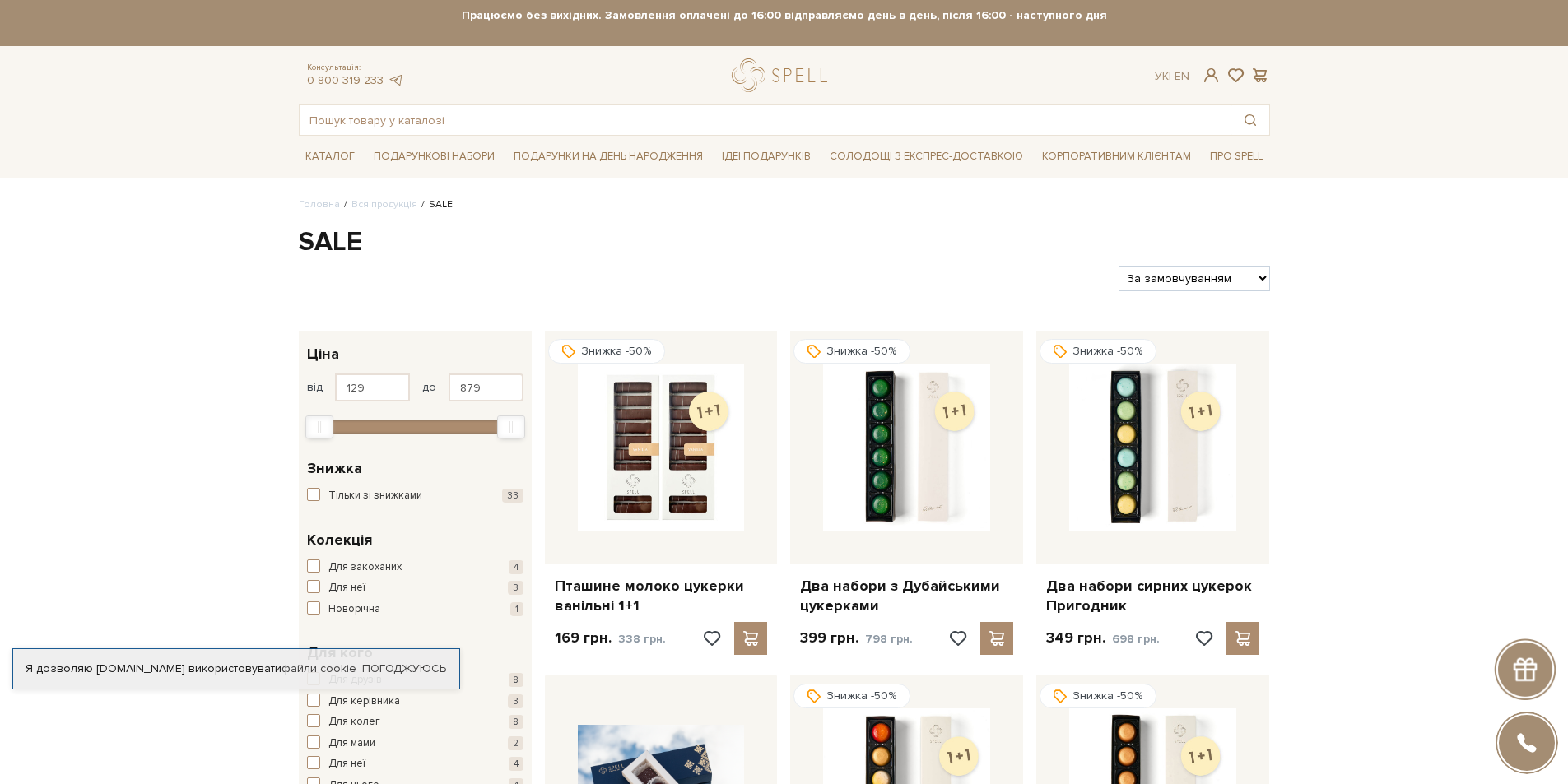click on "Головна
Вся продукція
SALE
SALE
Фільтри
За замовчуванням
За Ціною (зростання) За Ціною (зменшення) Новинки За популярністю" at bounding box center [784, 1630] 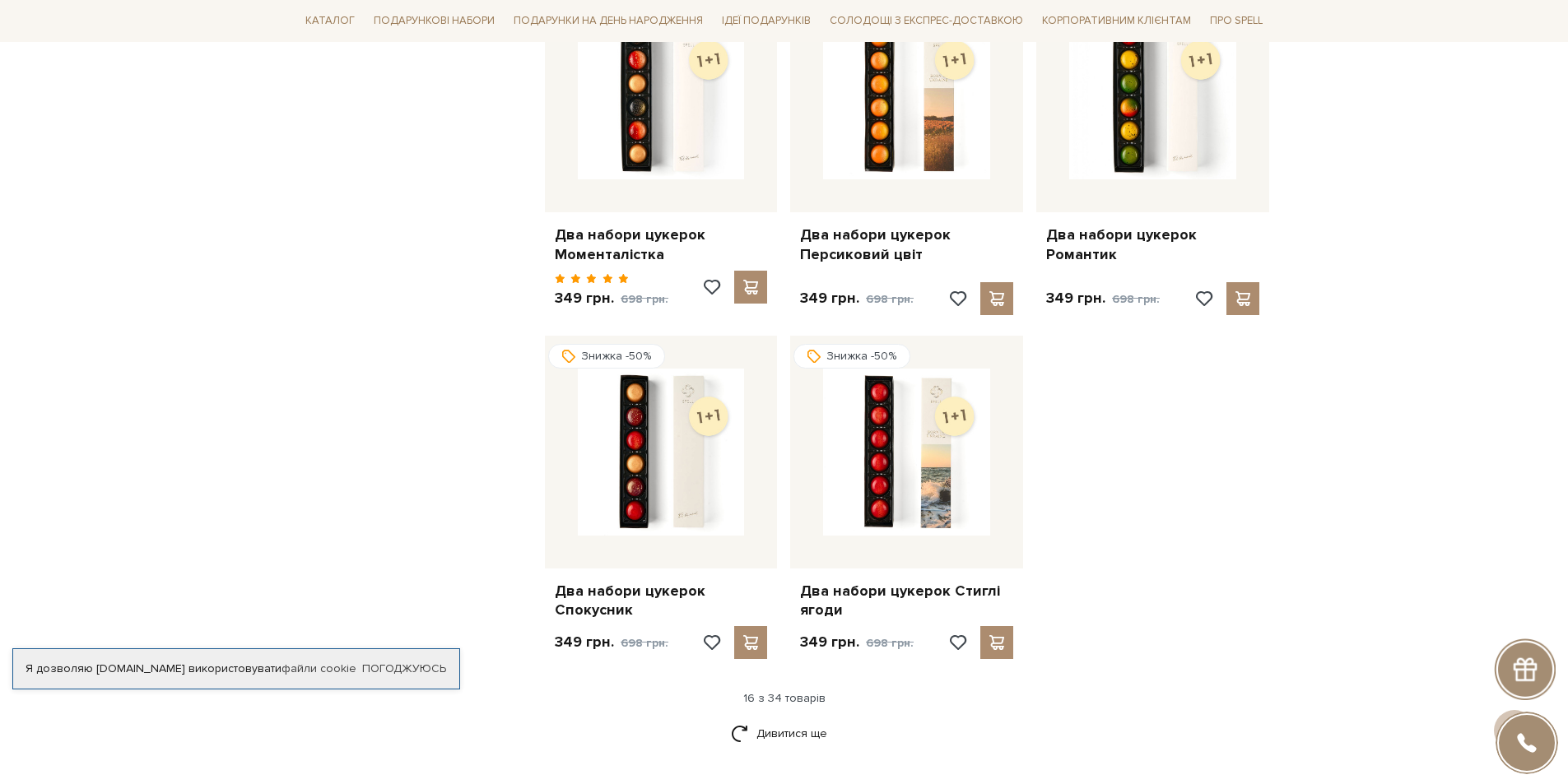 scroll, scrollTop: 2057, scrollLeft: 0, axis: vertical 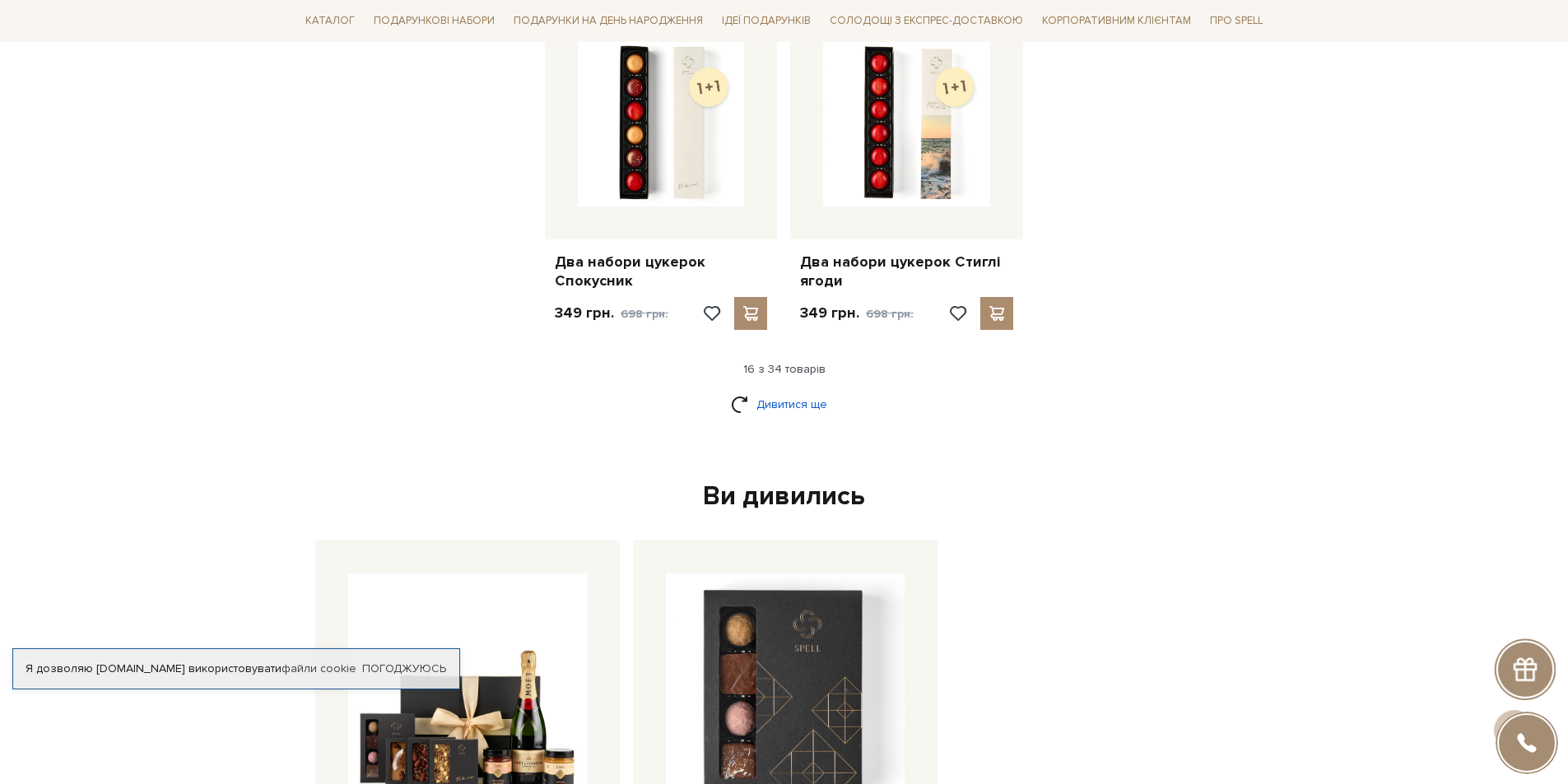 click on "Дивитися ще" at bounding box center (784, 404) 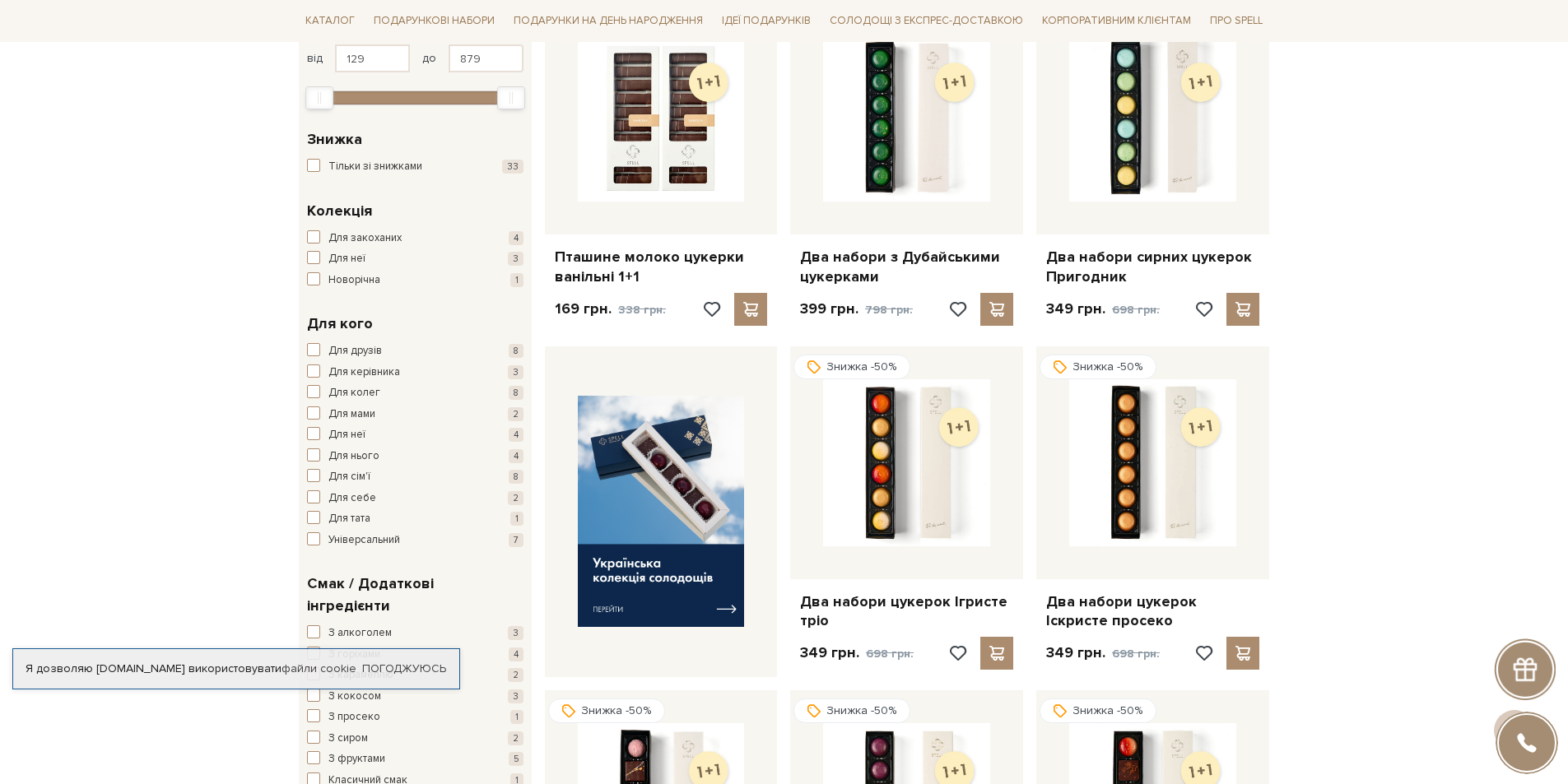 scroll, scrollTop: 0, scrollLeft: 0, axis: both 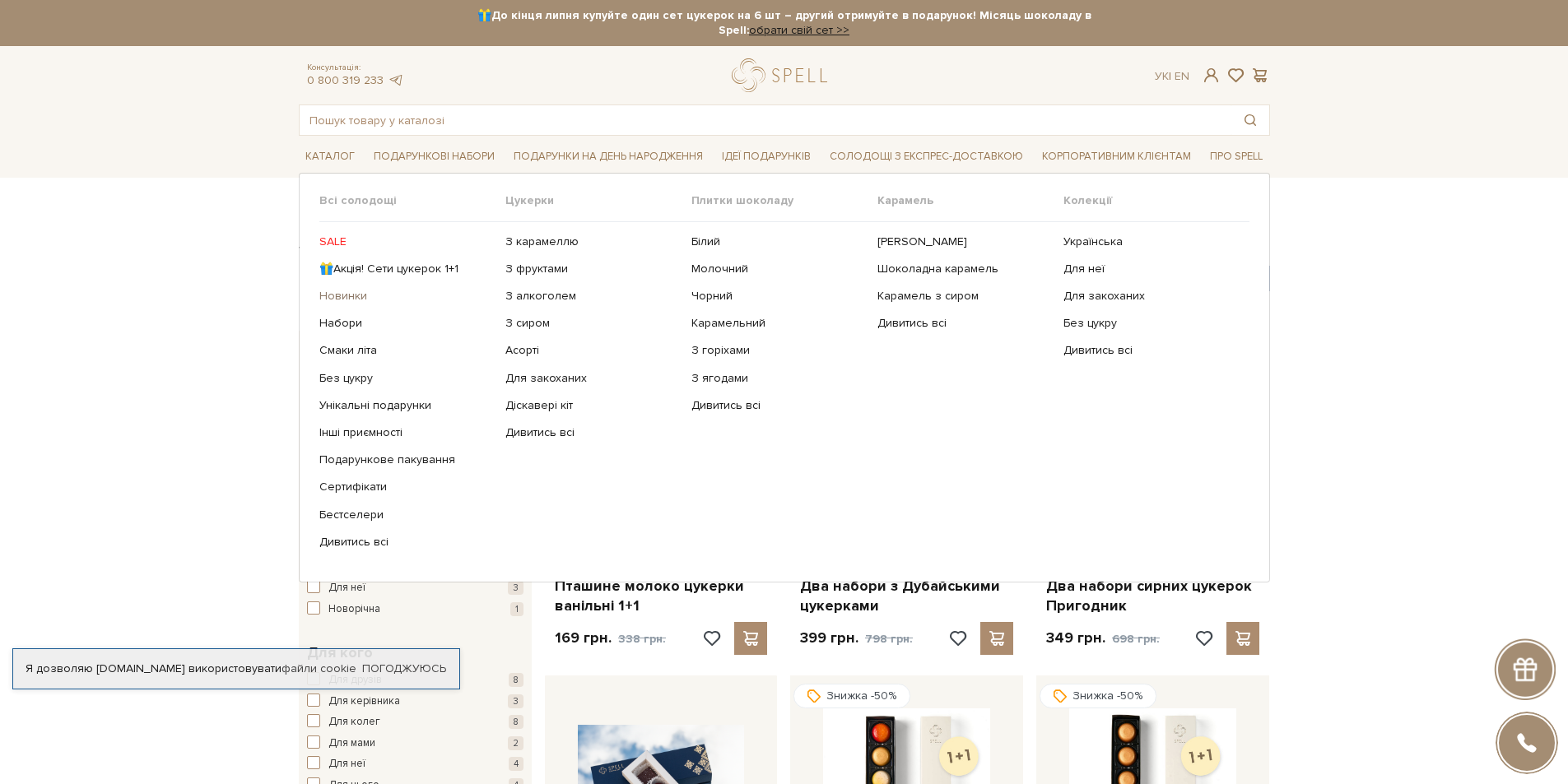 click on "Новинки" at bounding box center [406, 296] 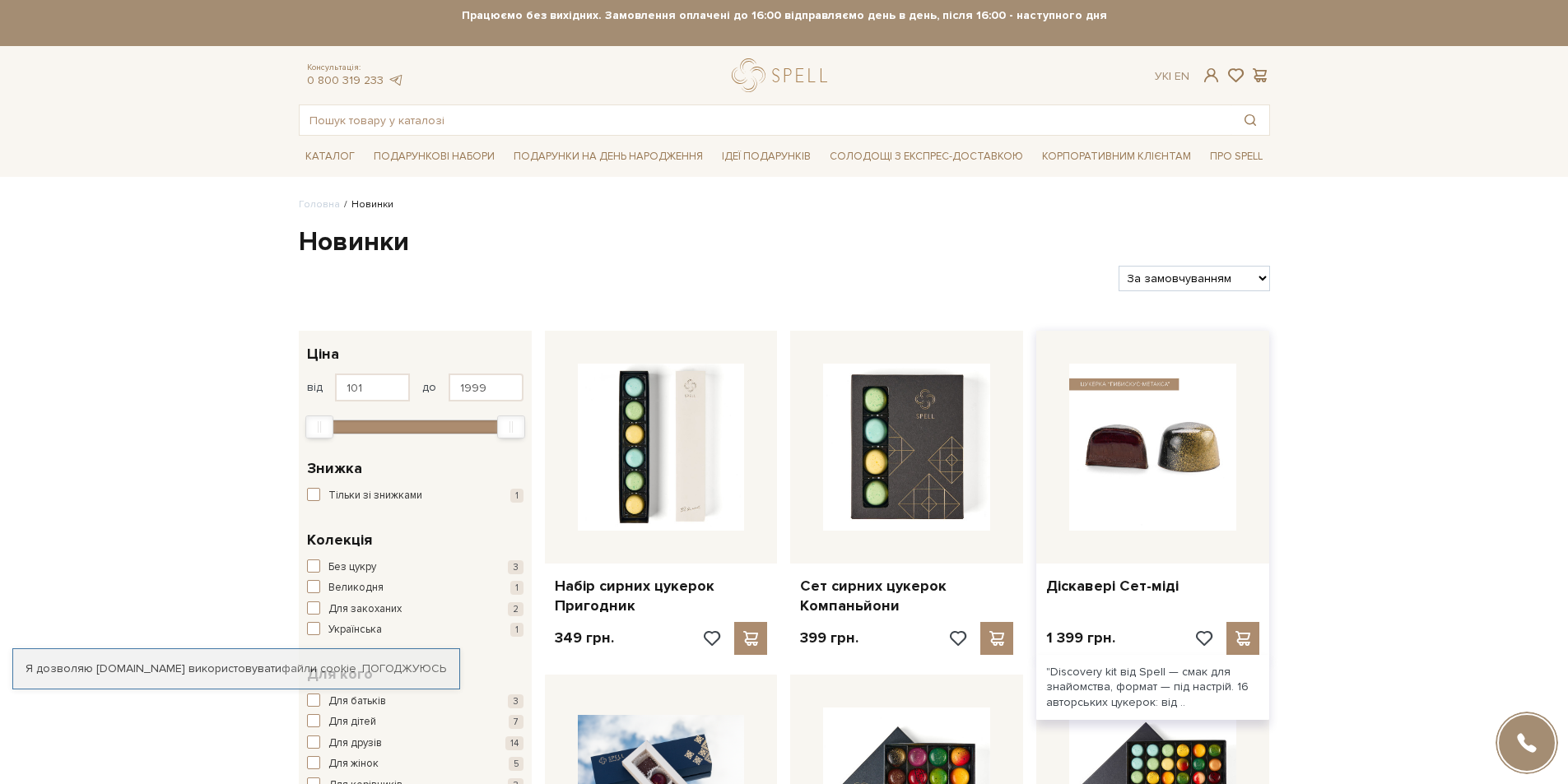 scroll, scrollTop: 0, scrollLeft: 0, axis: both 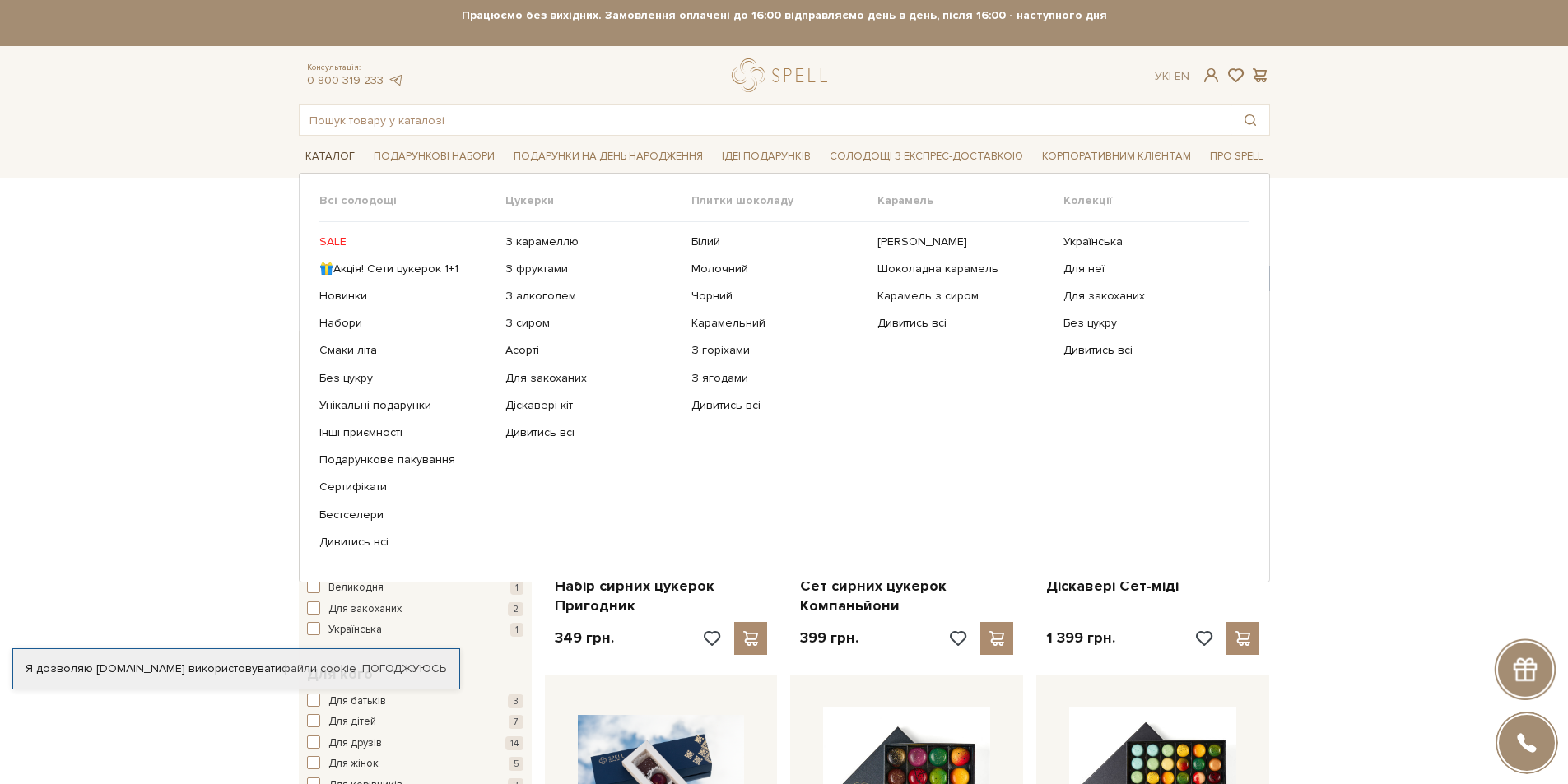 click on "Каталог" at bounding box center (330, 156) 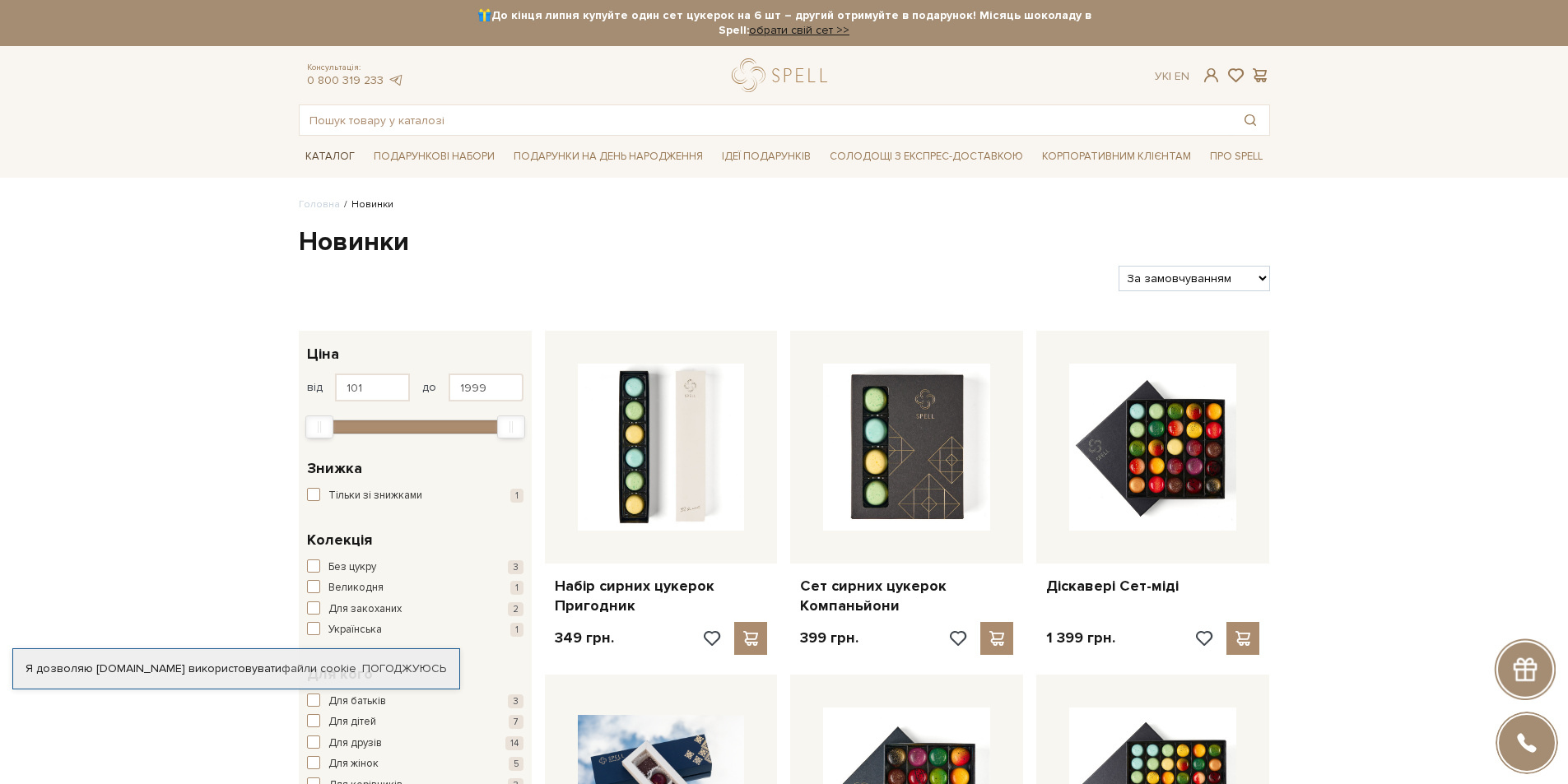 click on "Каталог" at bounding box center [330, 156] 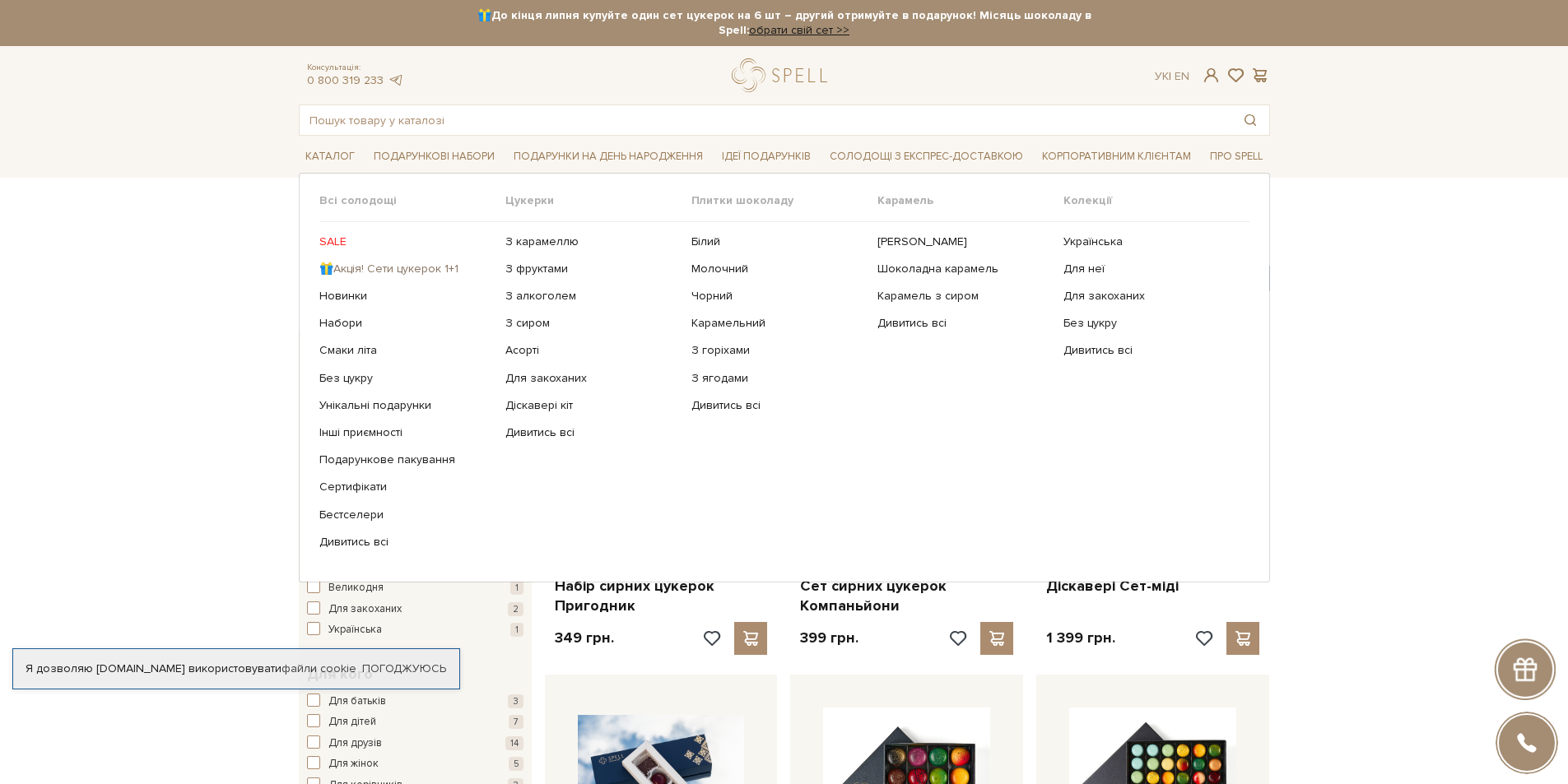 click on "🎁Акція! Сети цукерок 1+1" at bounding box center (406, 269) 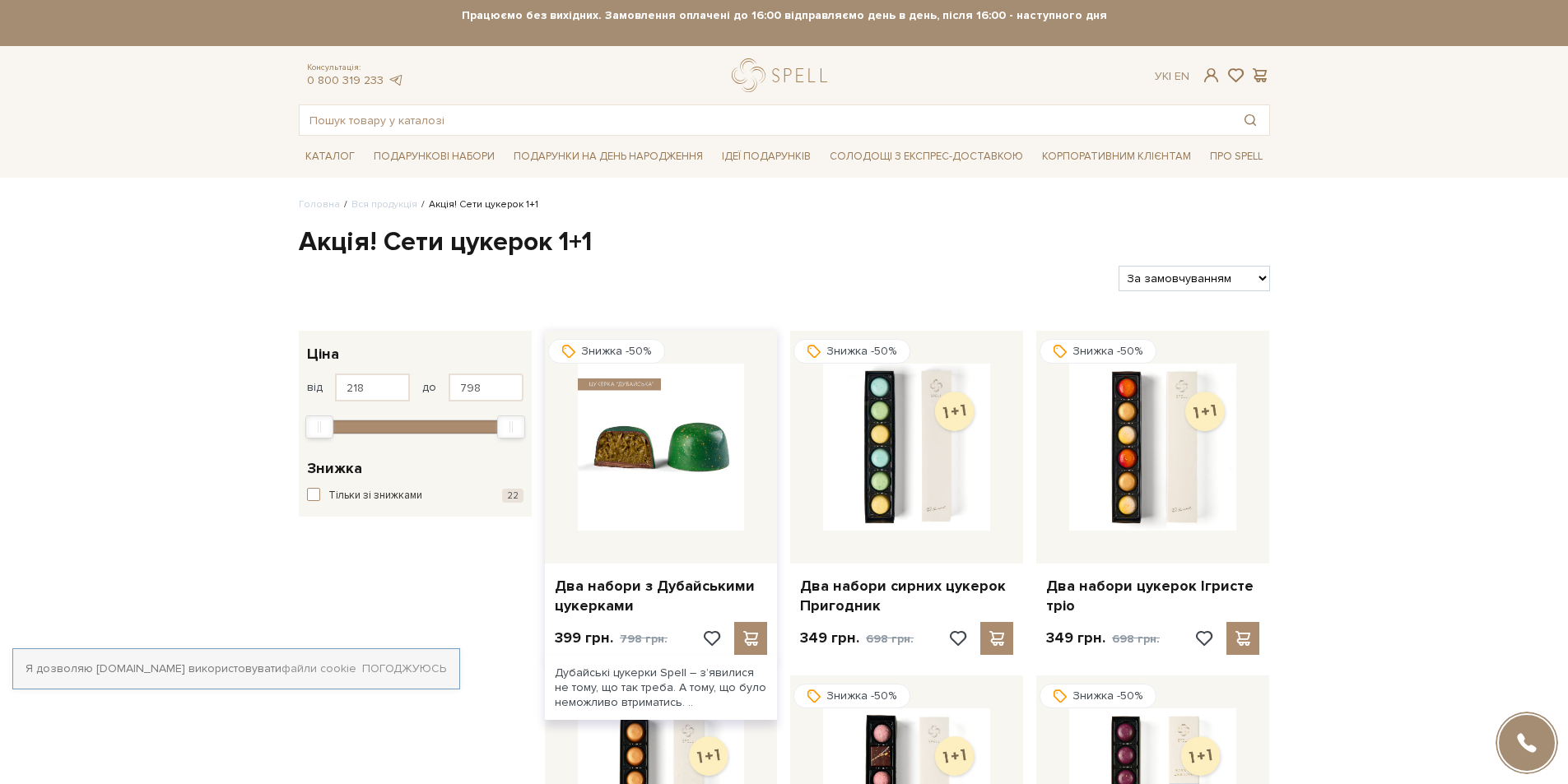 scroll, scrollTop: 0, scrollLeft: 0, axis: both 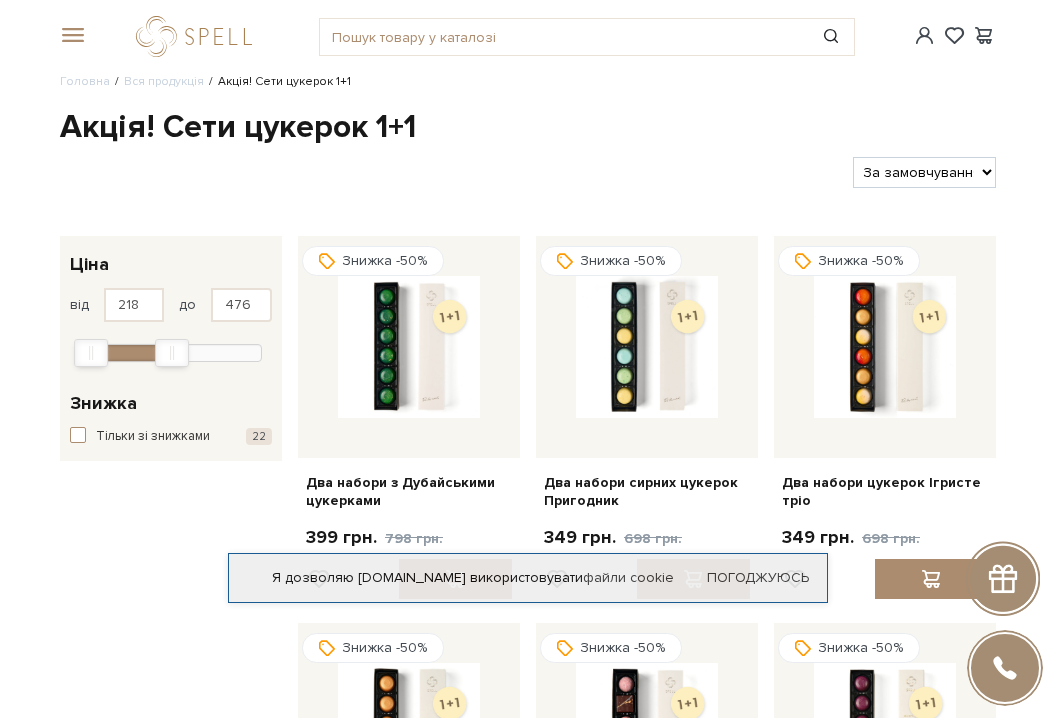type on "473" 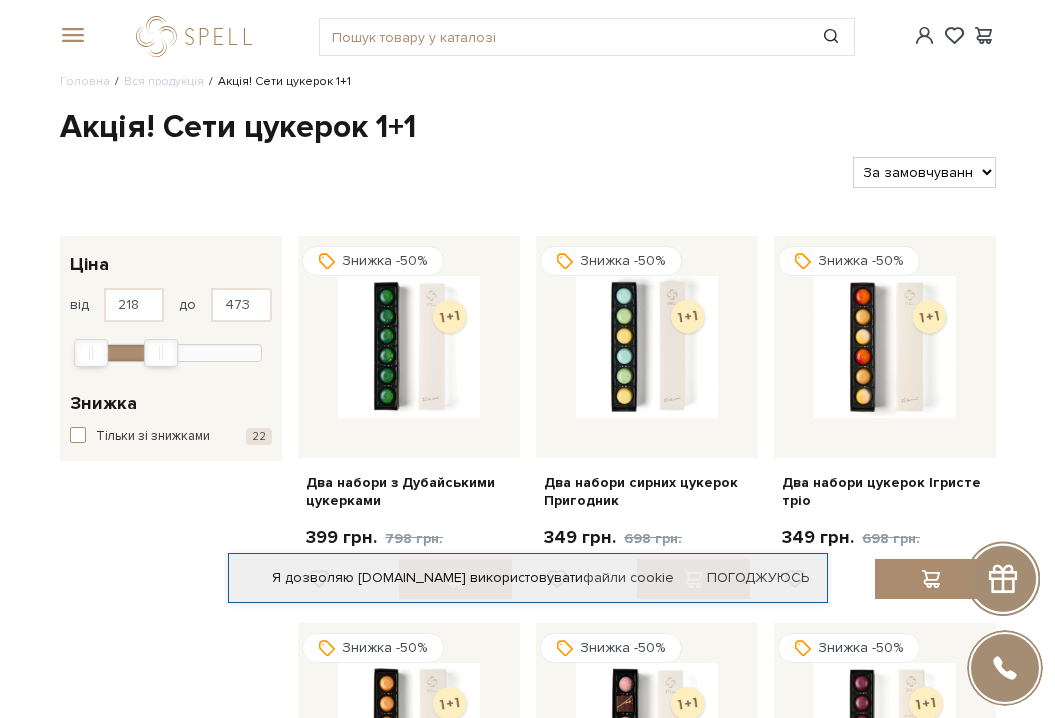 drag, startPoint x: 256, startPoint y: 354, endPoint x: 154, endPoint y: 345, distance: 102.396286 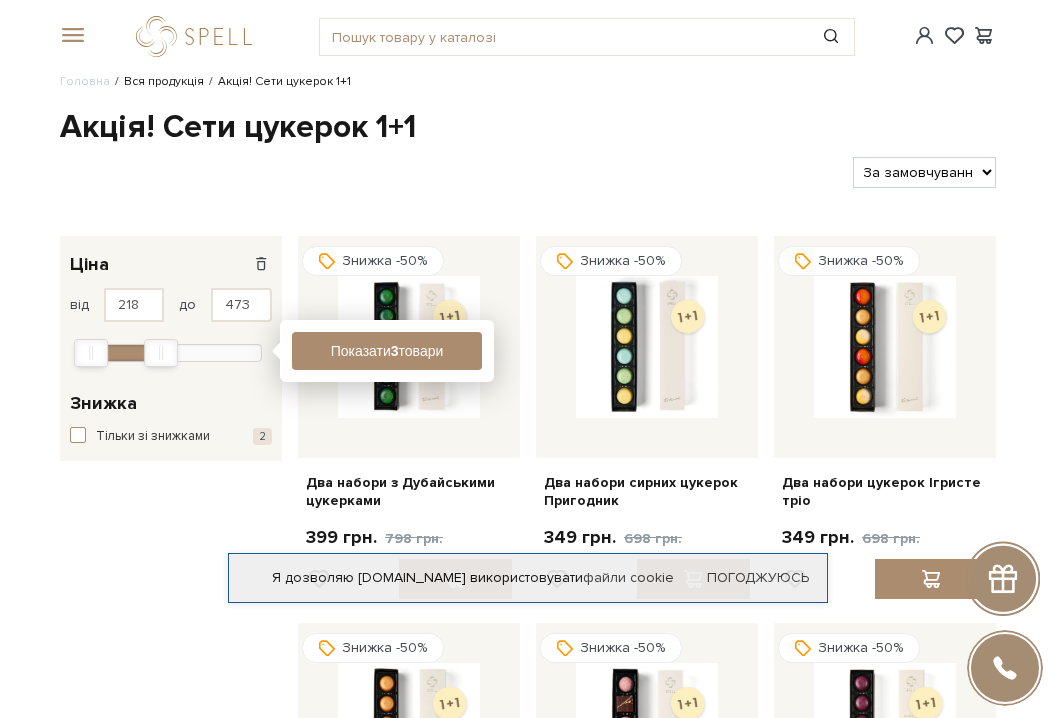 click on "Вся продукція" at bounding box center (164, 81) 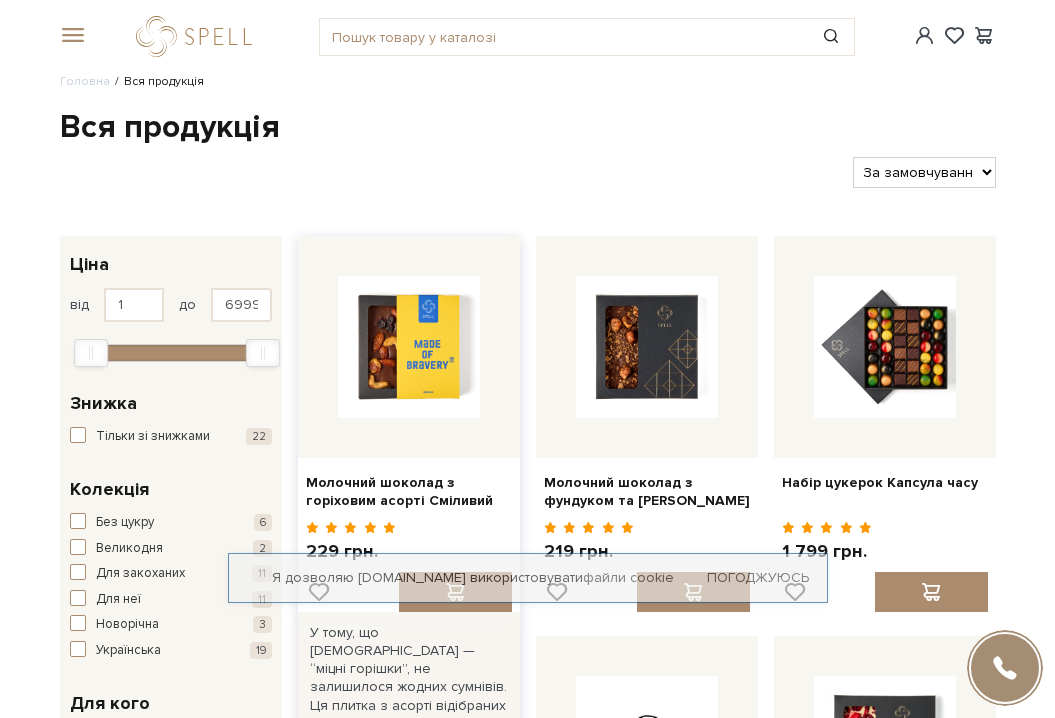 scroll, scrollTop: 0, scrollLeft: 0, axis: both 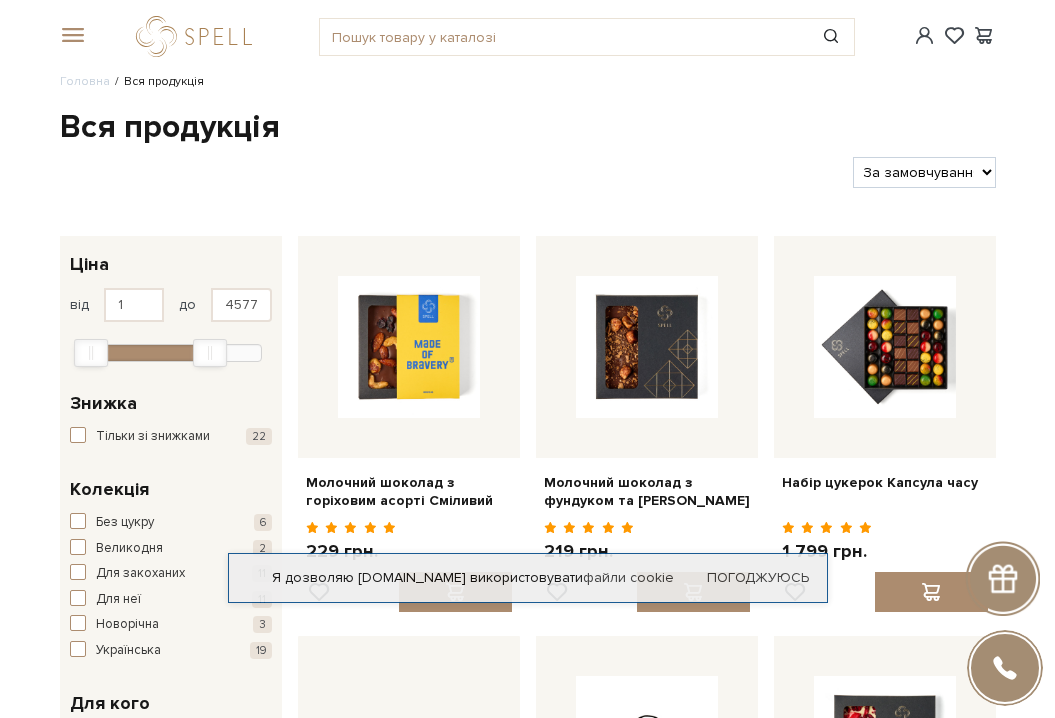 drag, startPoint x: 266, startPoint y: 352, endPoint x: 203, endPoint y: 355, distance: 63.07139 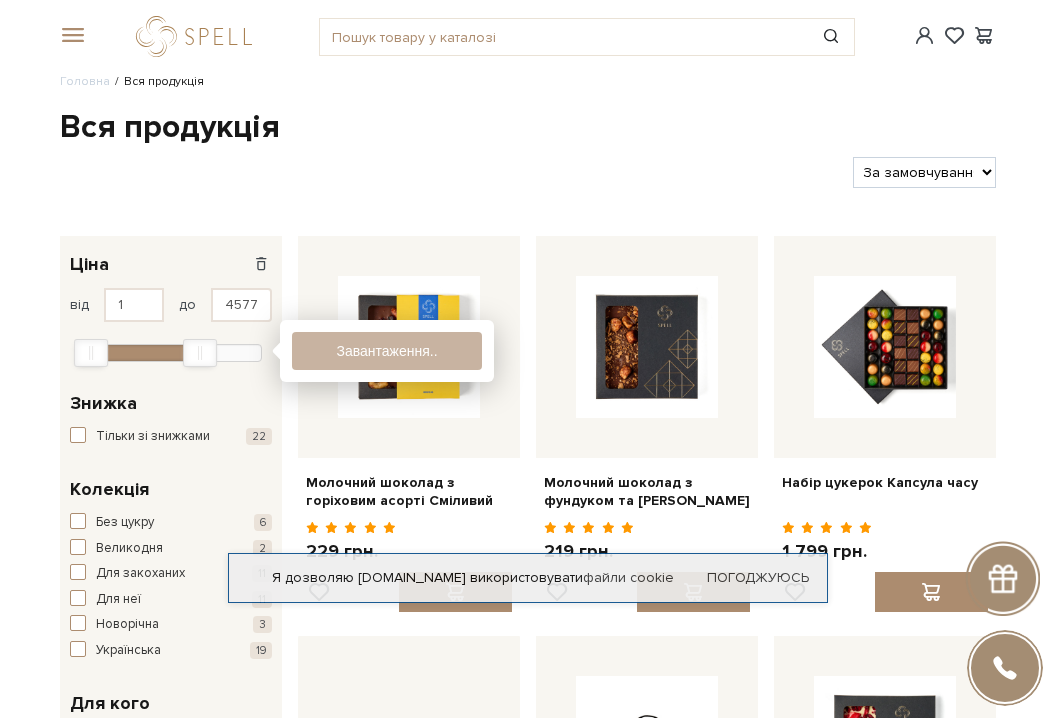 click at bounding box center [200, 353] 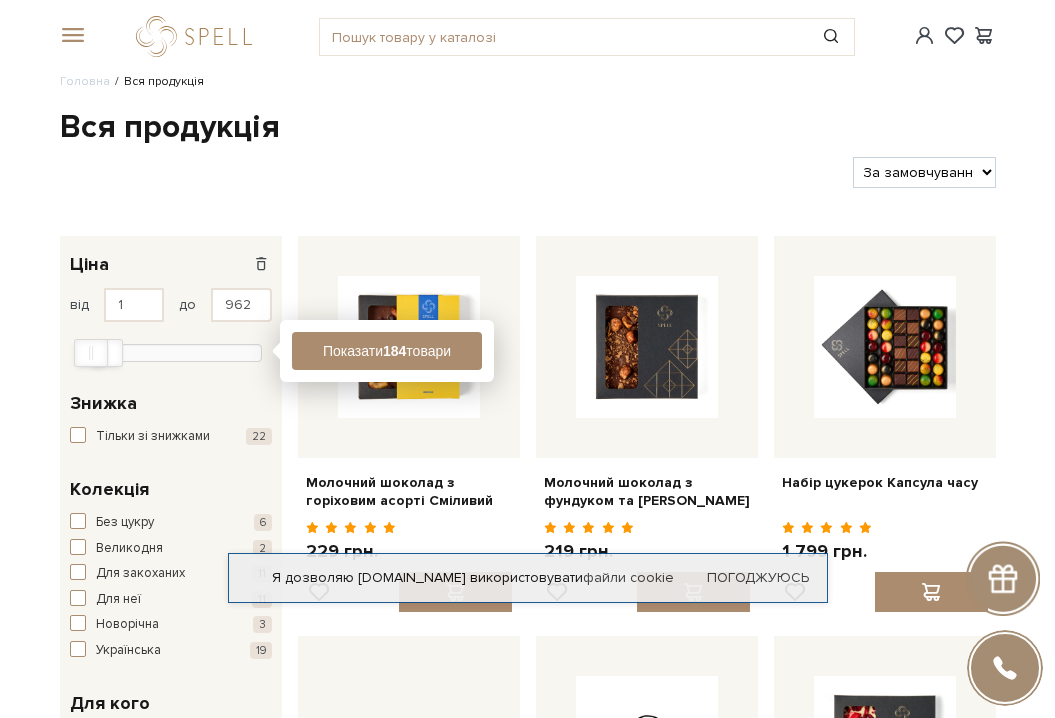 type on "1001" 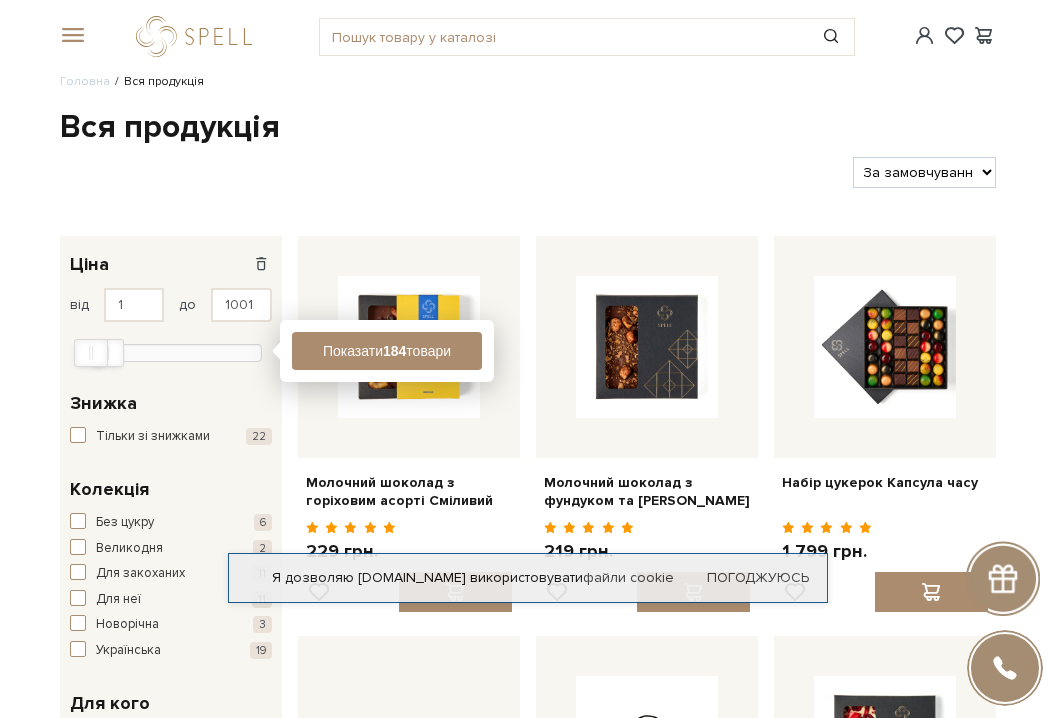drag, startPoint x: 201, startPoint y: 355, endPoint x: 108, endPoint y: 367, distance: 93.770996 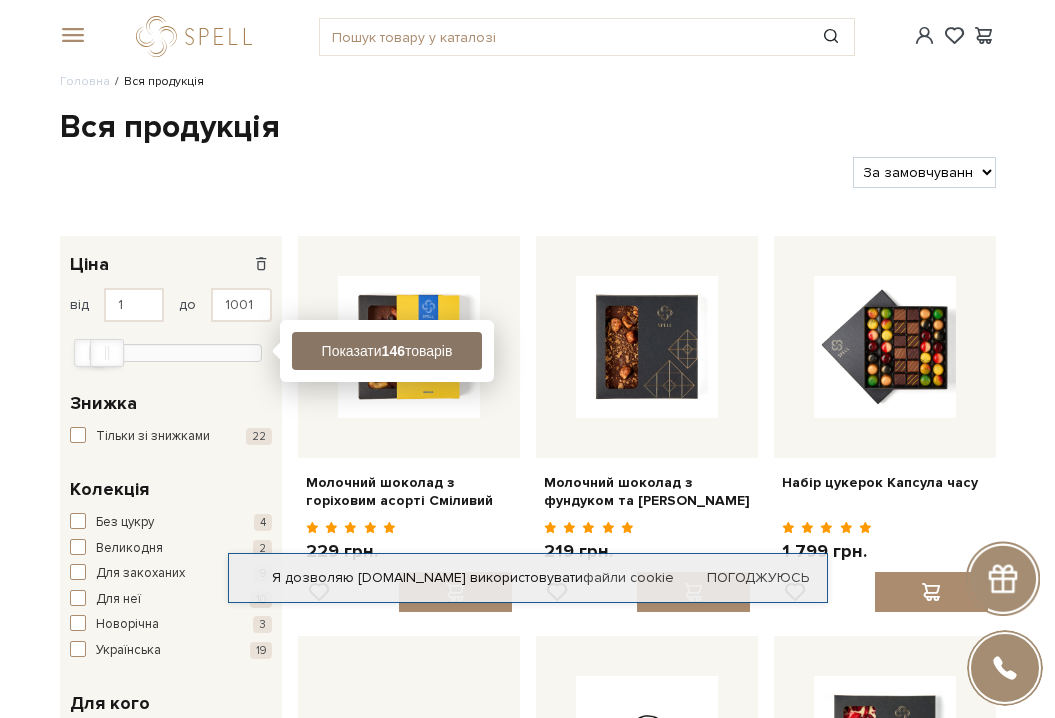 click on "Показати  146  товарів" at bounding box center [387, 351] 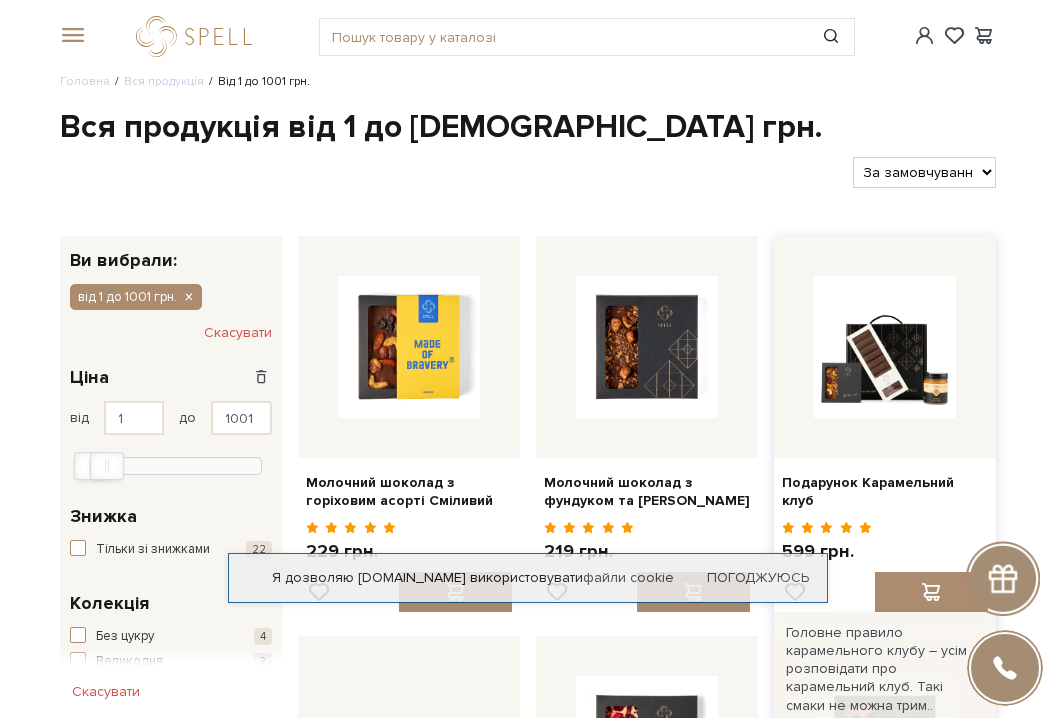 scroll, scrollTop: 0, scrollLeft: 0, axis: both 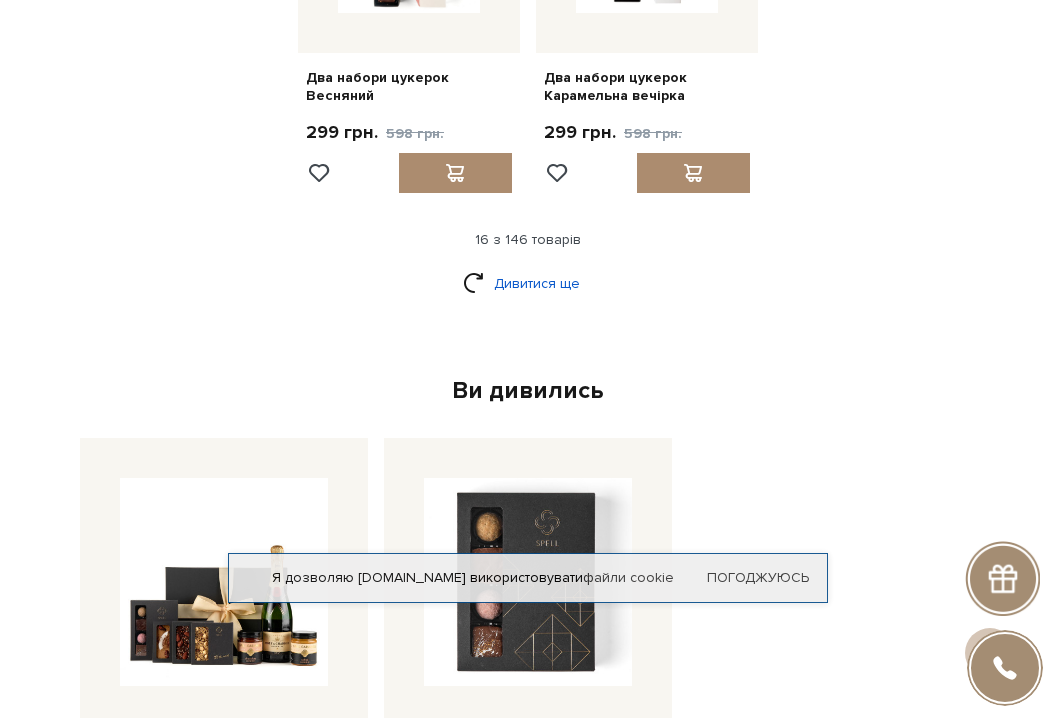 click on "Дивитися ще" at bounding box center (528, 283) 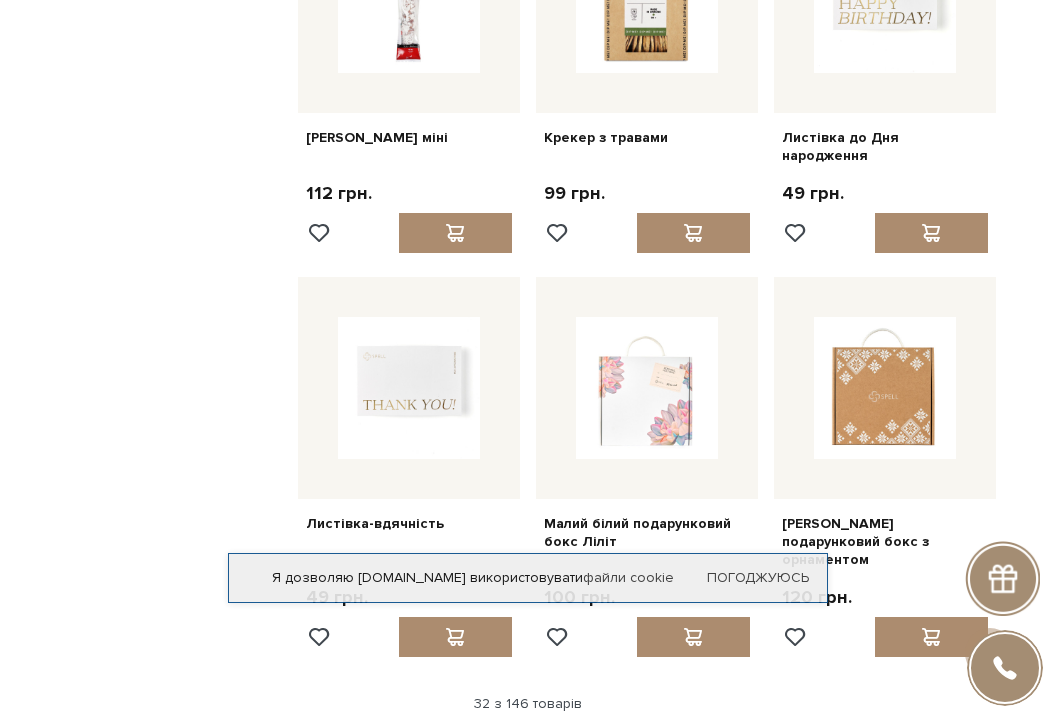 scroll, scrollTop: 4200, scrollLeft: 0, axis: vertical 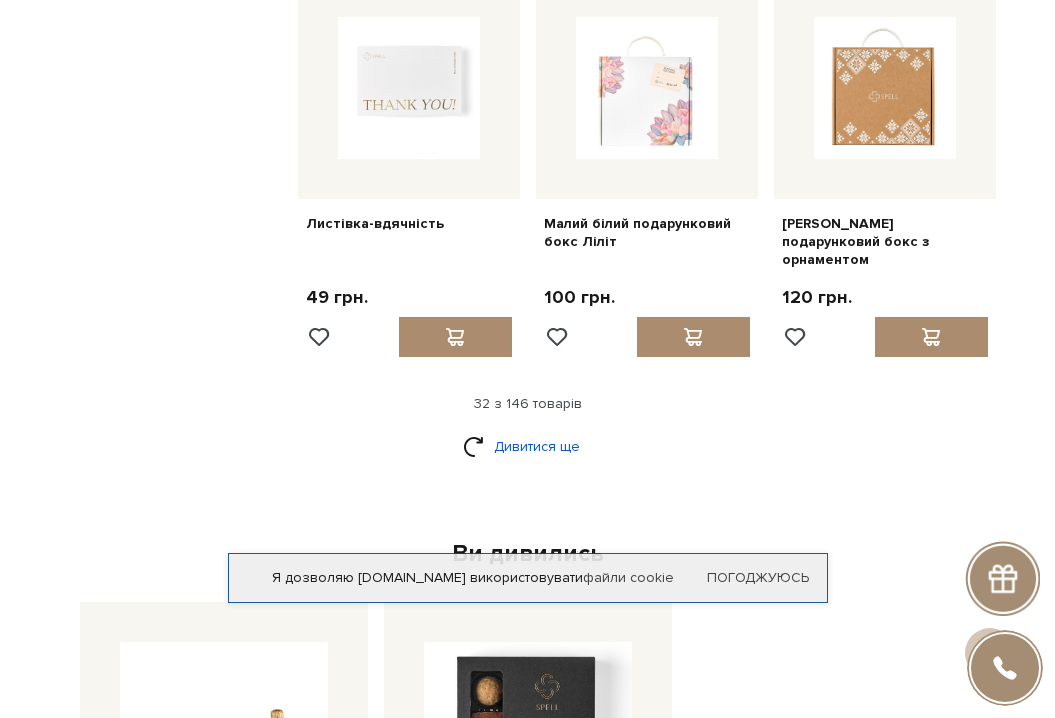 click on "Дивитися ще" at bounding box center [528, 446] 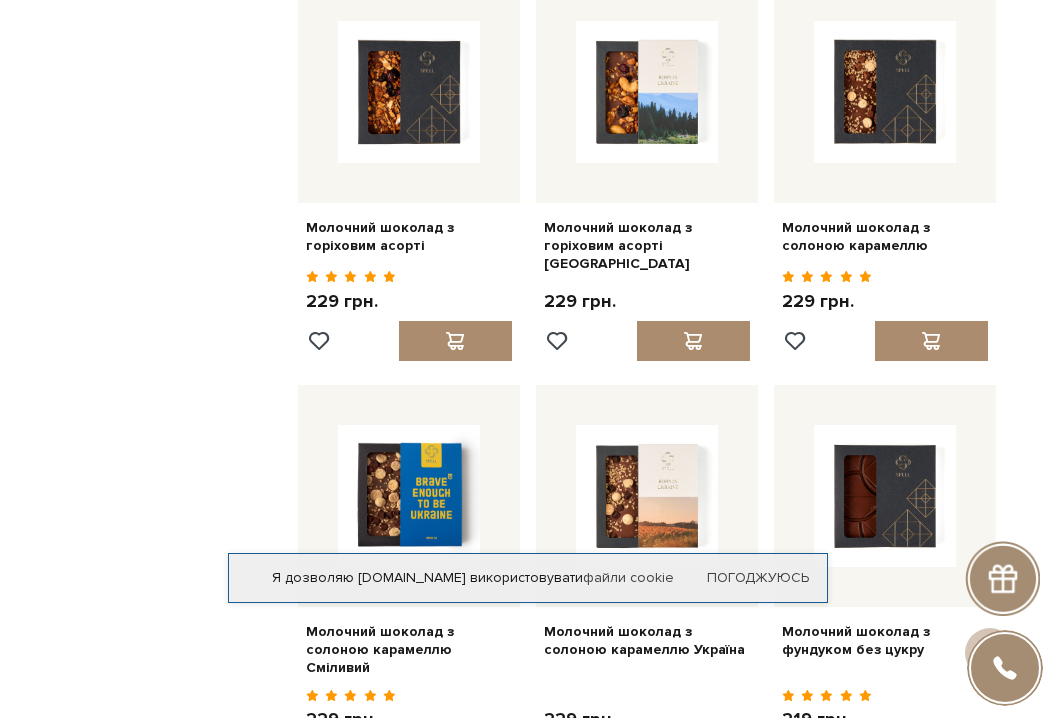 scroll, scrollTop: 5100, scrollLeft: 0, axis: vertical 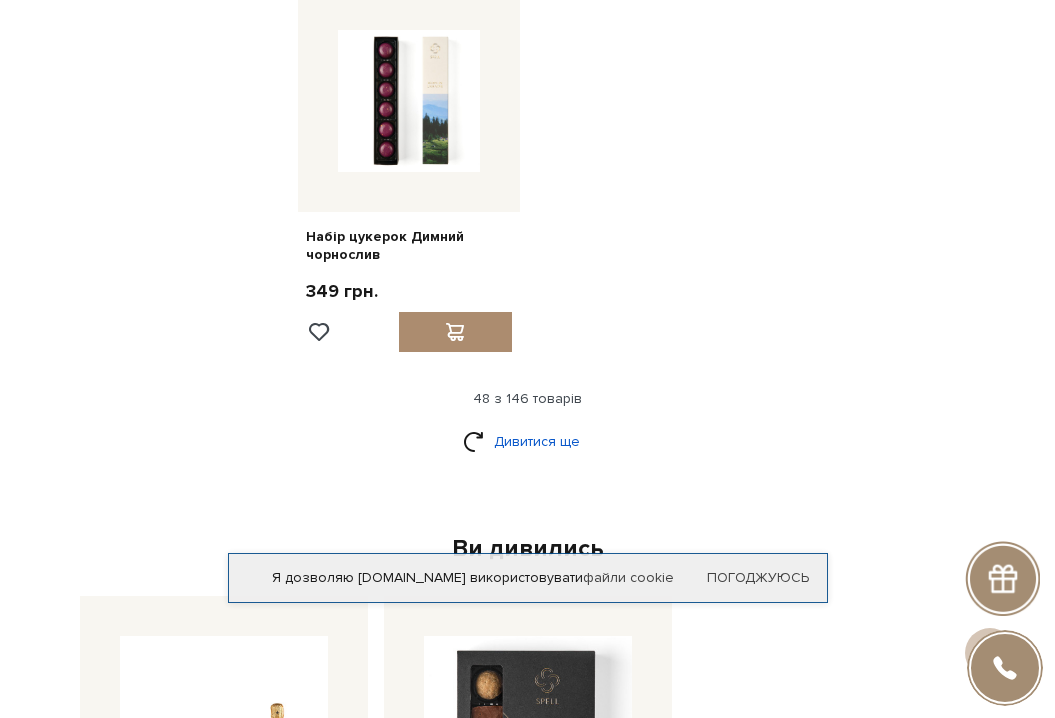 click on "Дивитися ще" at bounding box center (528, 441) 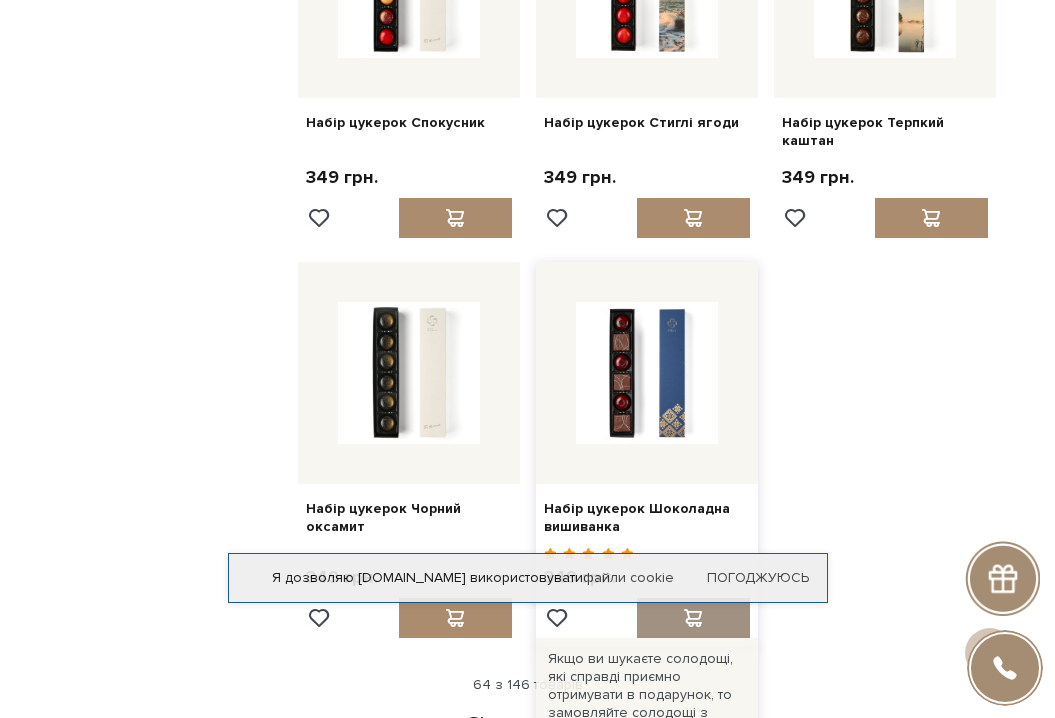 scroll, scrollTop: 8600, scrollLeft: 0, axis: vertical 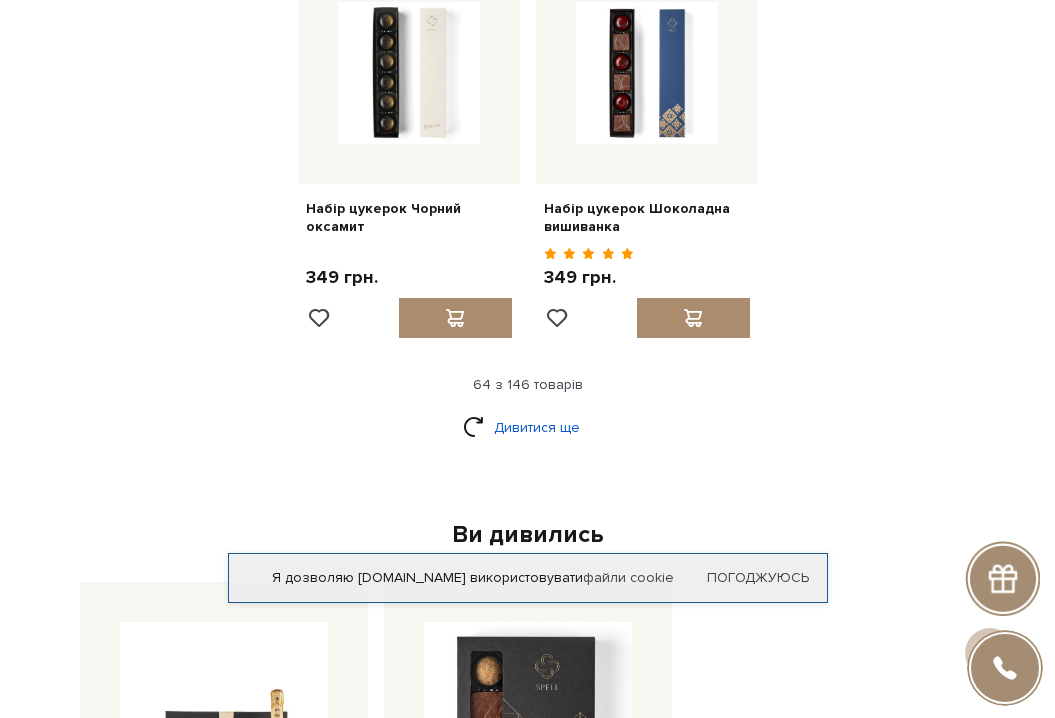 click on "Дивитися ще" at bounding box center [528, 427] 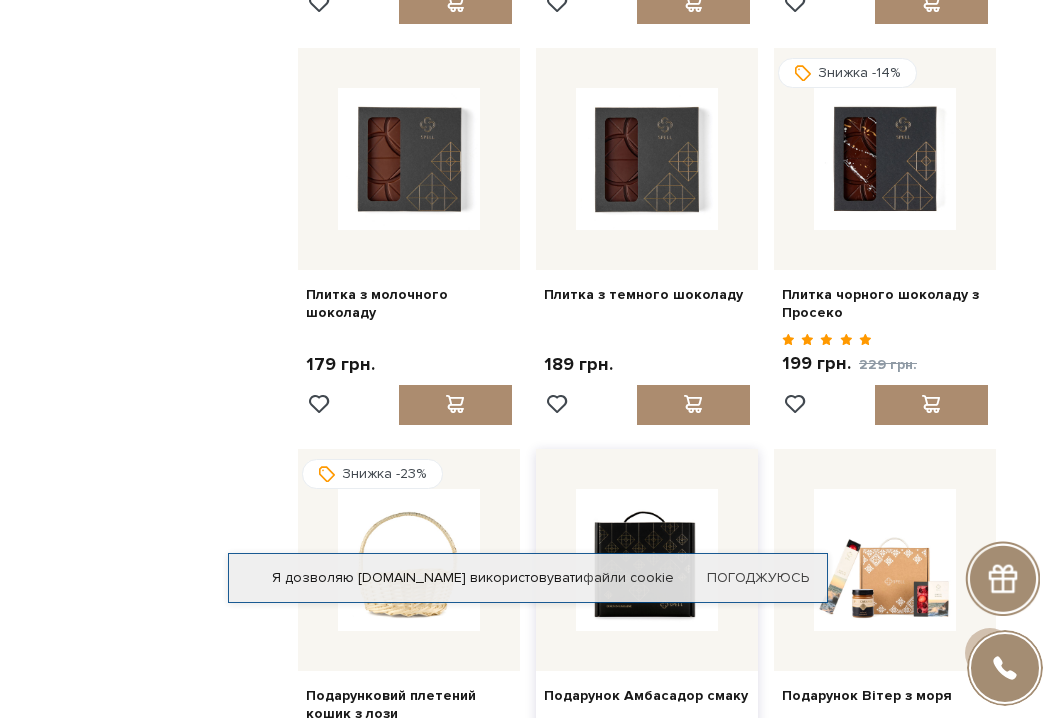 scroll, scrollTop: 9800, scrollLeft: 0, axis: vertical 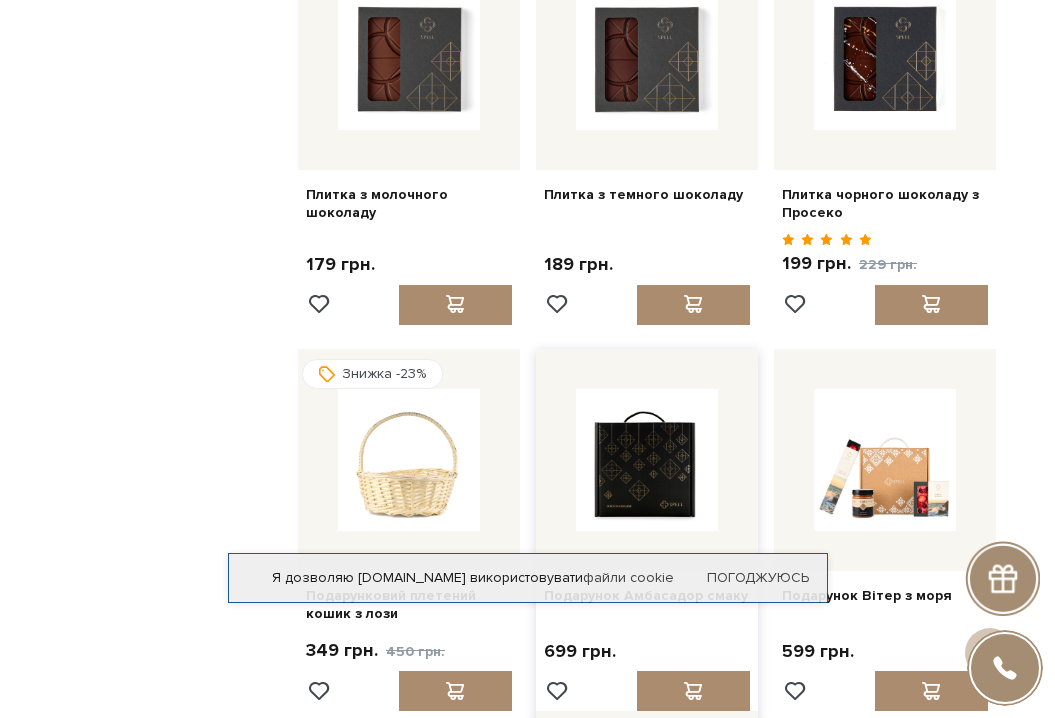 click at bounding box center (647, 460) 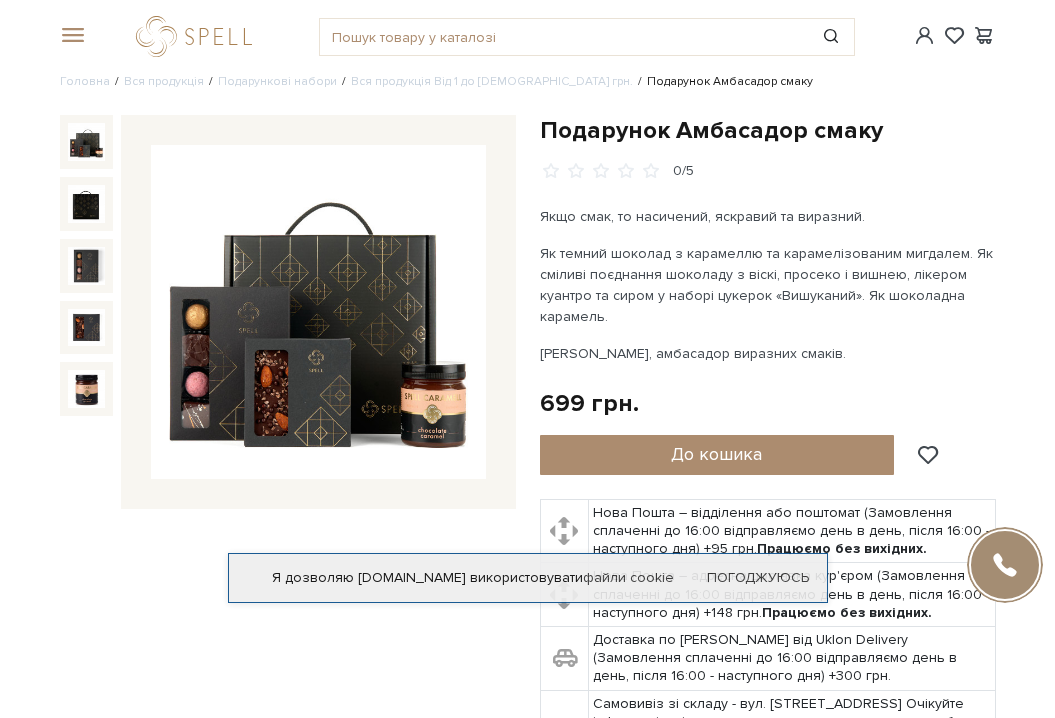 scroll, scrollTop: 0, scrollLeft: 0, axis: both 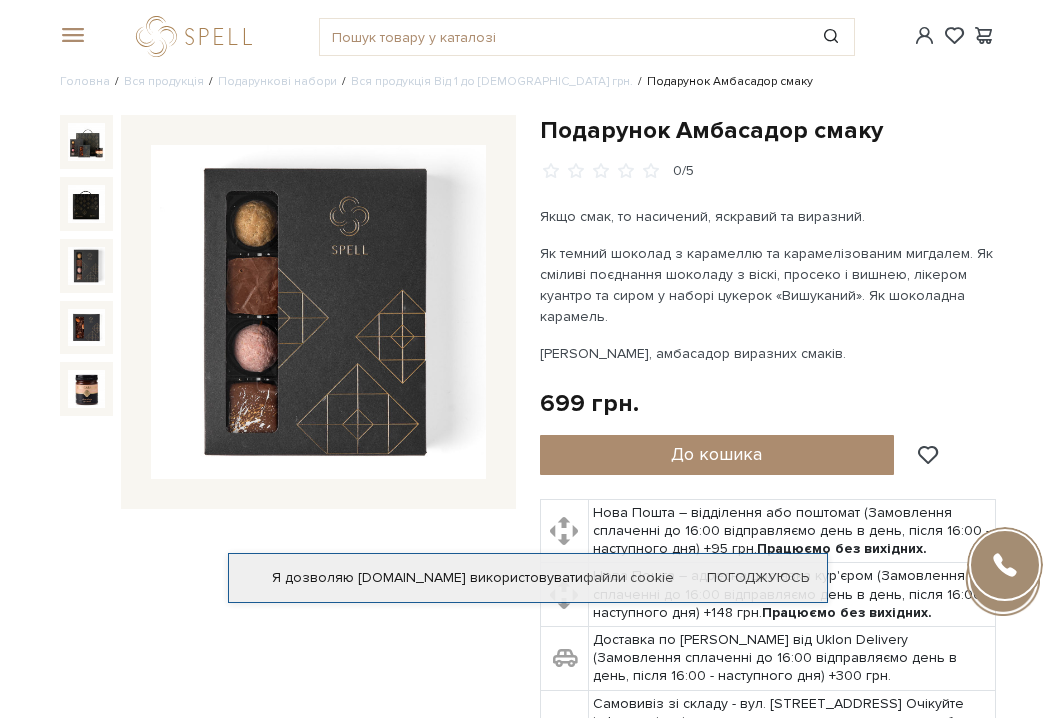 click at bounding box center (87, 266) 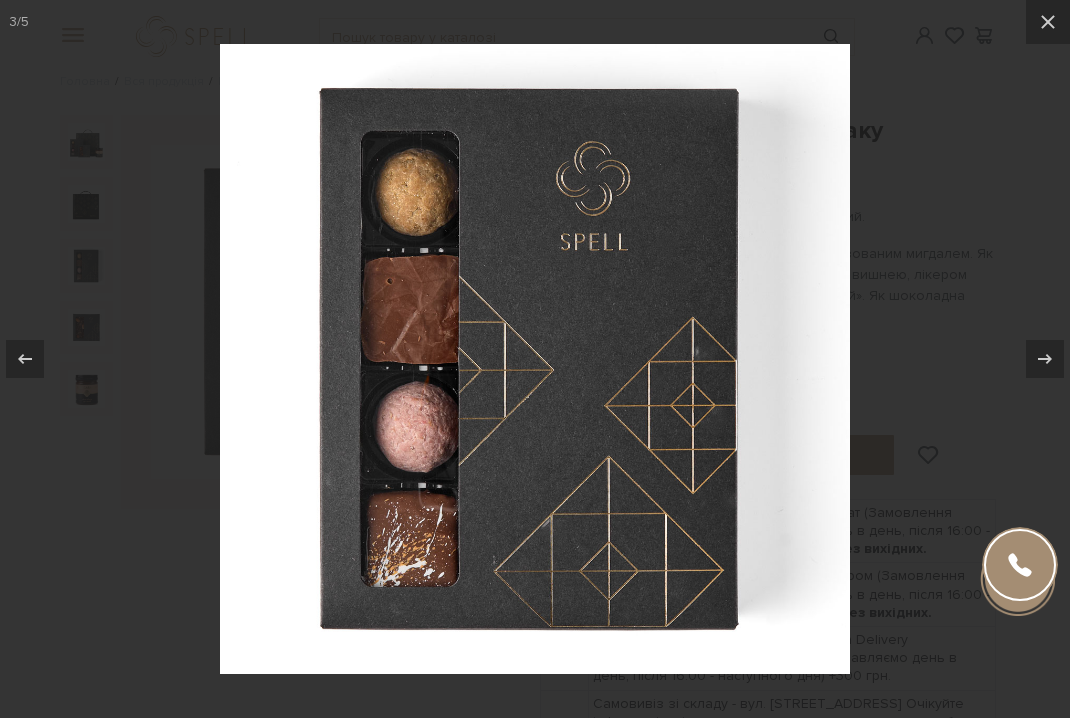 click at bounding box center [535, 359] 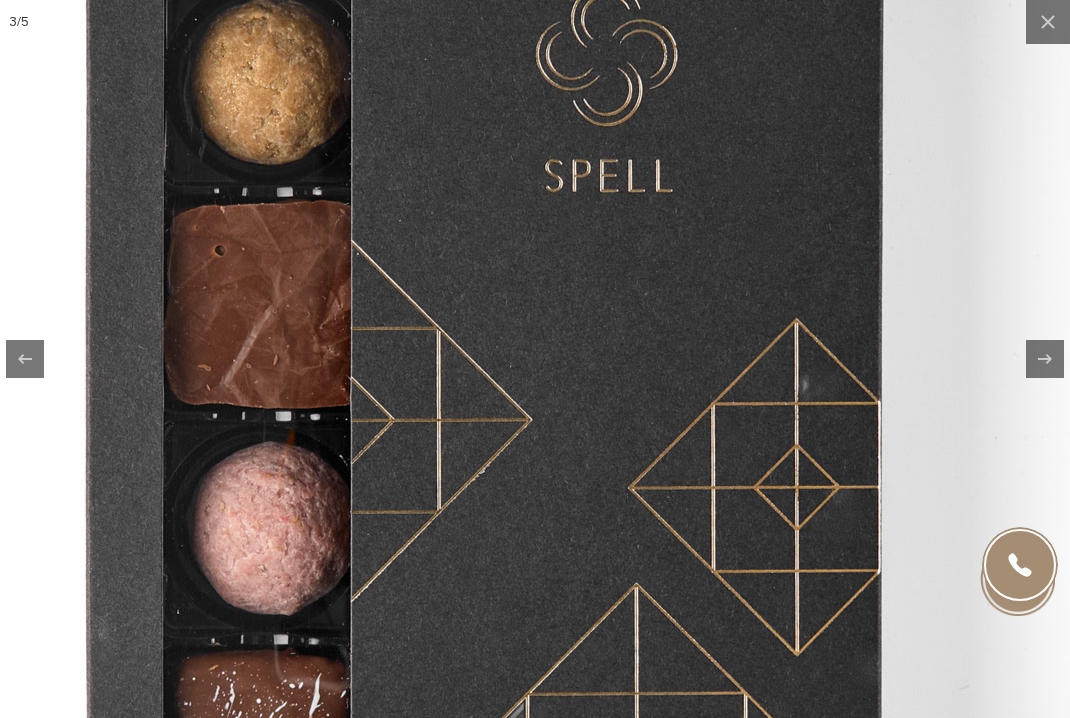 click at bounding box center (496, 399) 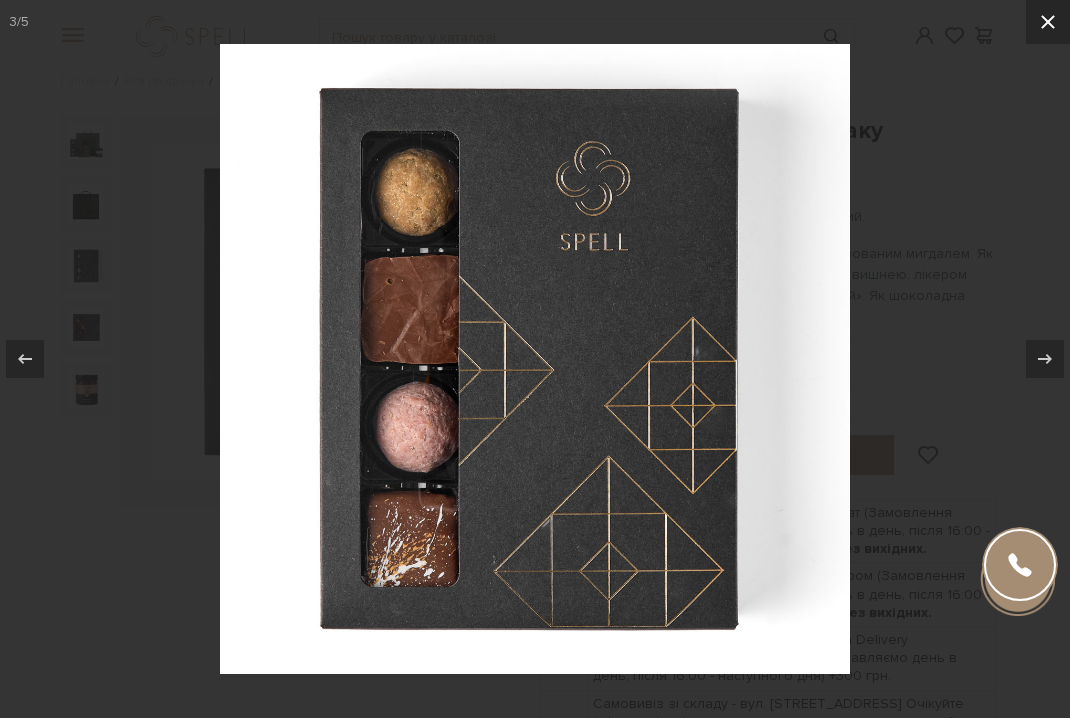 click 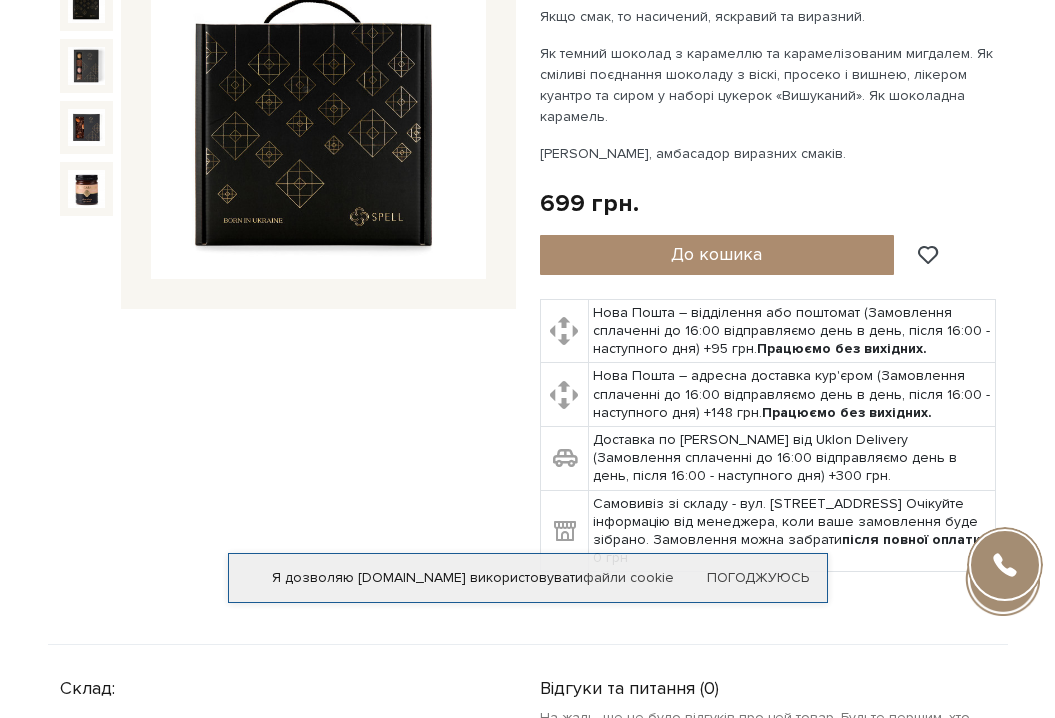scroll, scrollTop: 0, scrollLeft: 0, axis: both 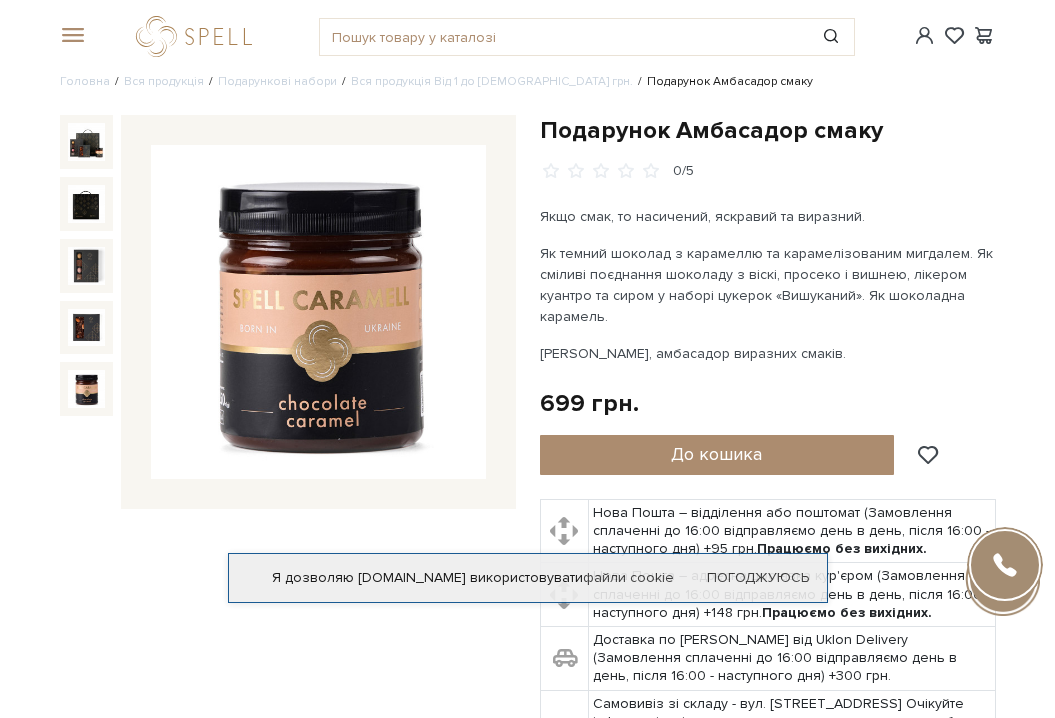 click at bounding box center [87, 389] 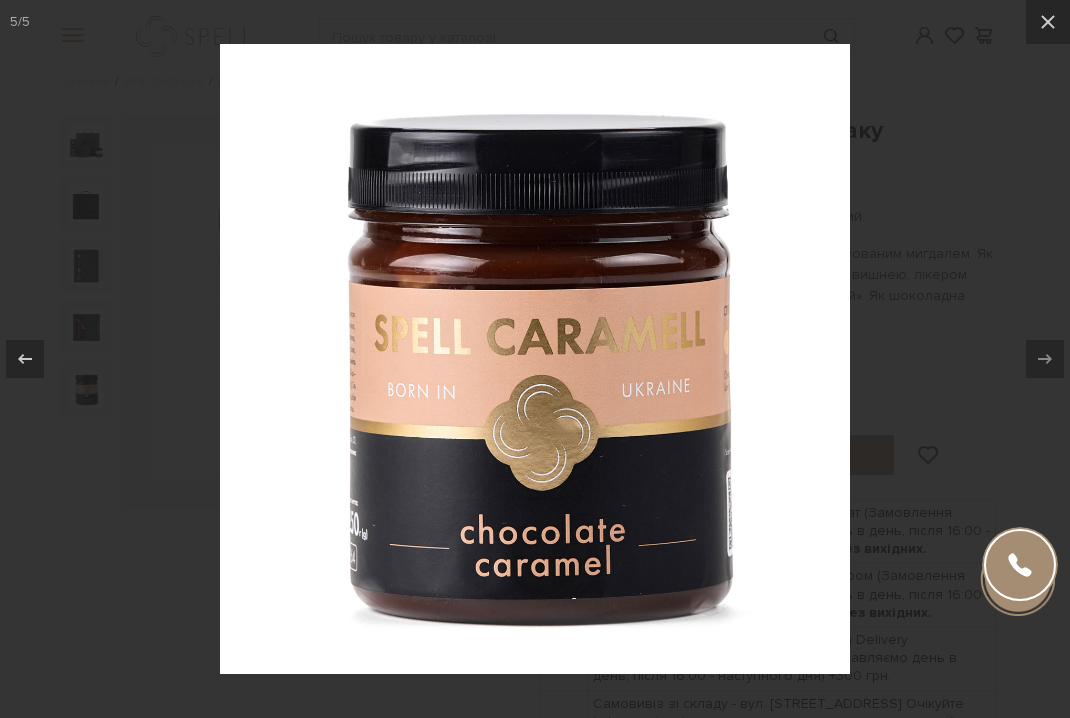click at bounding box center [535, 359] 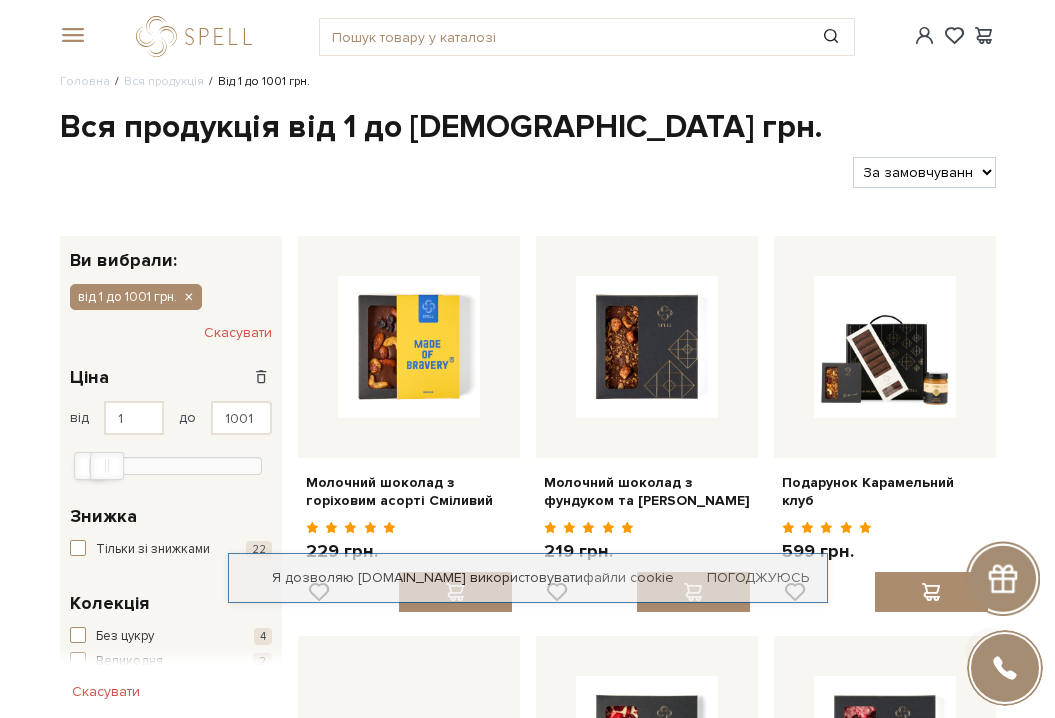 scroll, scrollTop: 3085, scrollLeft: 0, axis: vertical 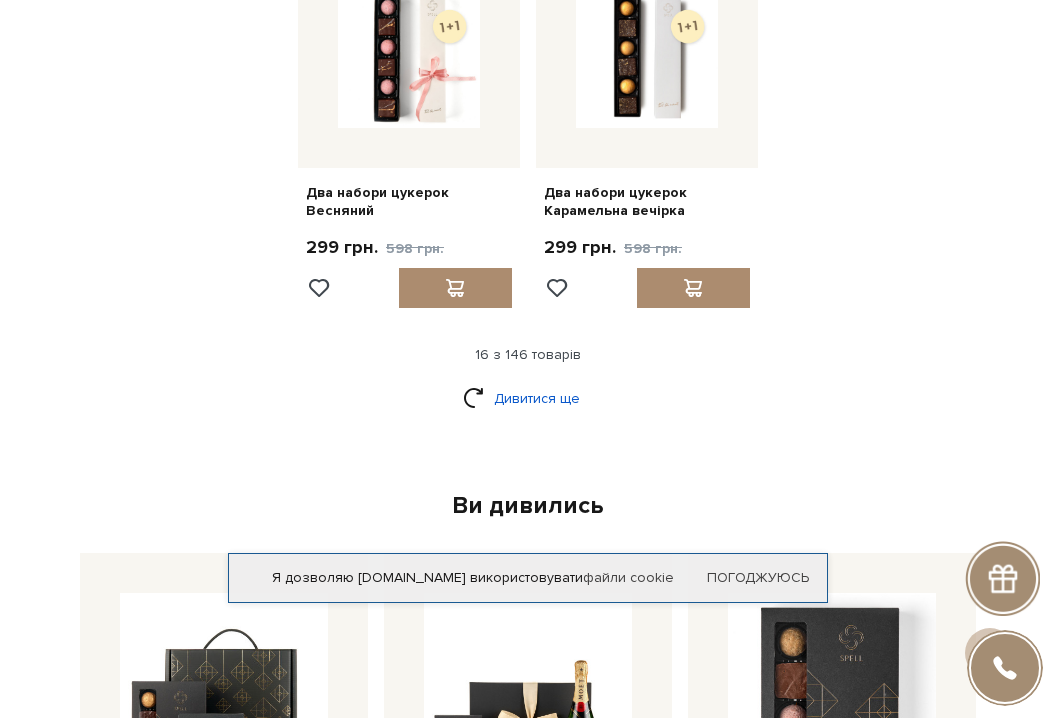 click on "Дивитися ще" at bounding box center [528, 398] 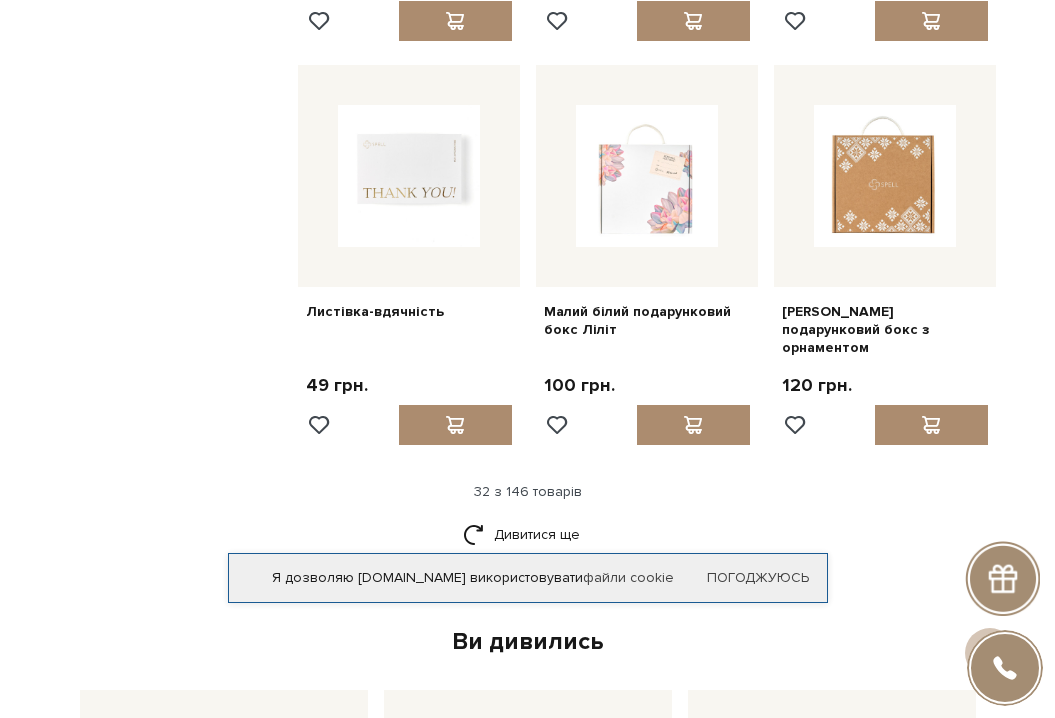 scroll, scrollTop: 4312, scrollLeft: 0, axis: vertical 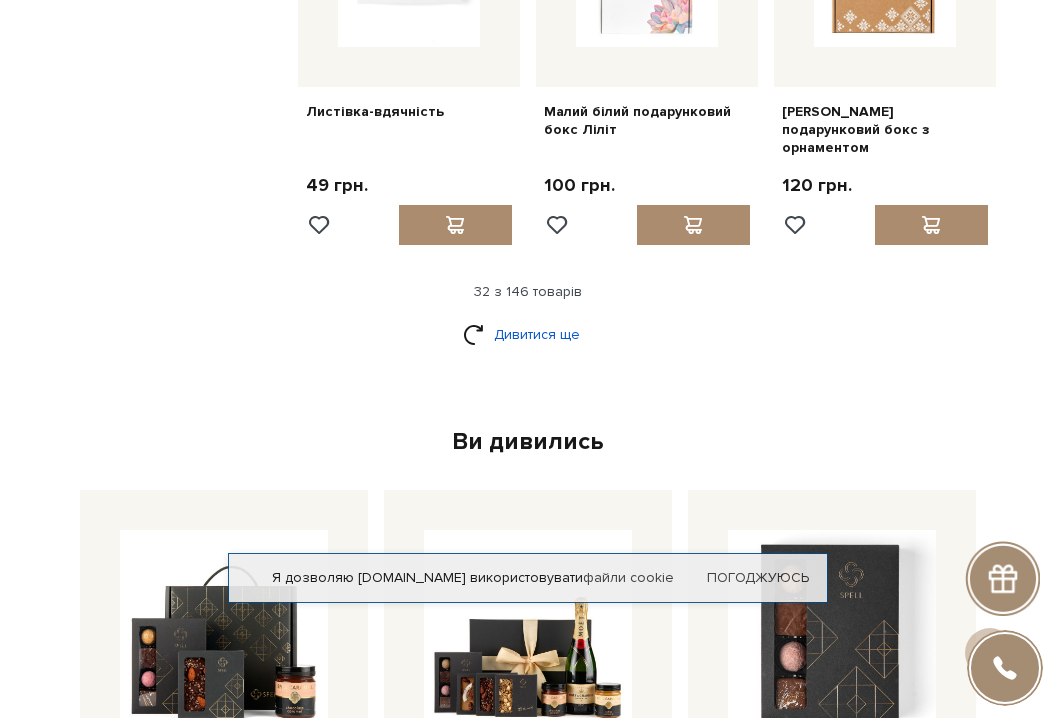 click on "Дивитися ще" at bounding box center [528, 334] 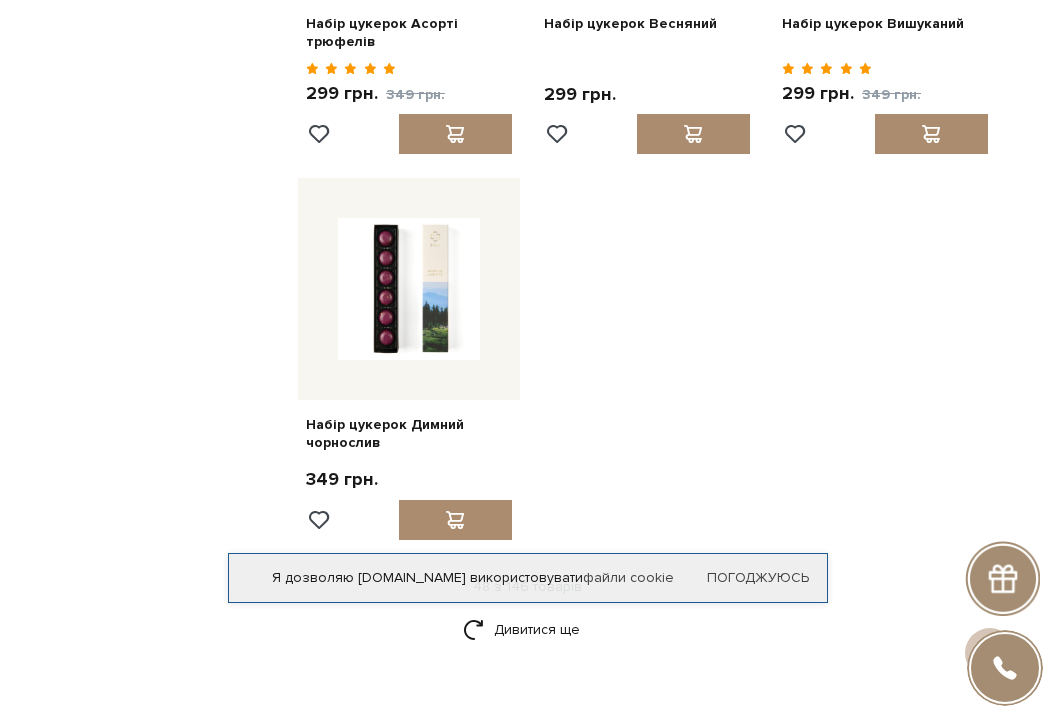 scroll, scrollTop: 6712, scrollLeft: 0, axis: vertical 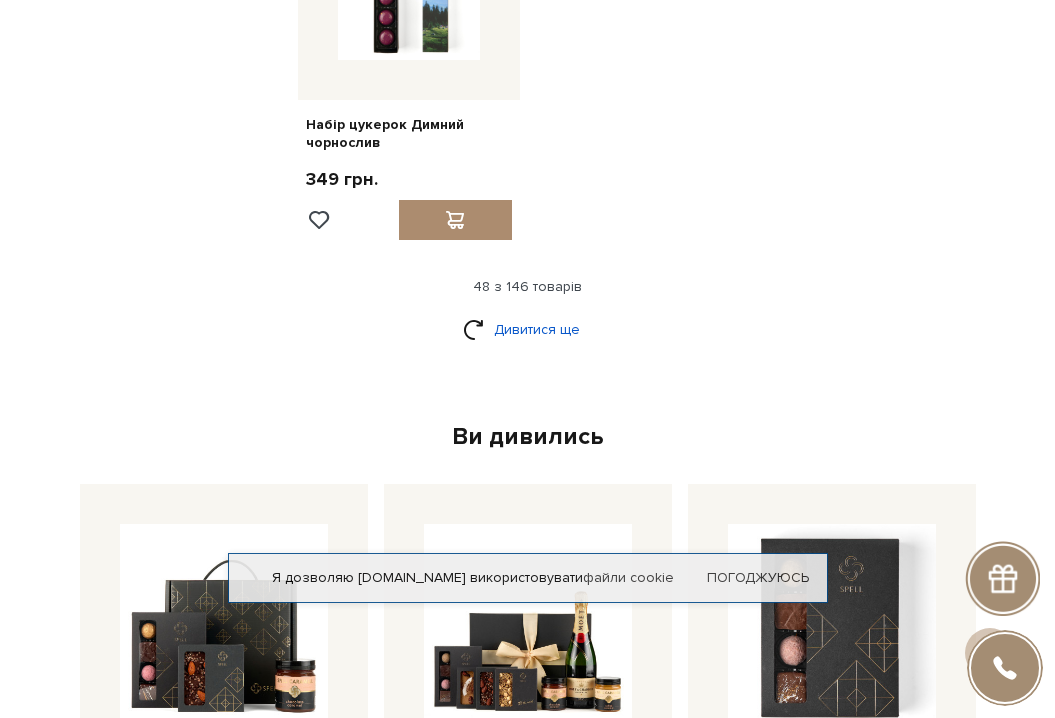 click on "Дивитися ще" at bounding box center [528, 329] 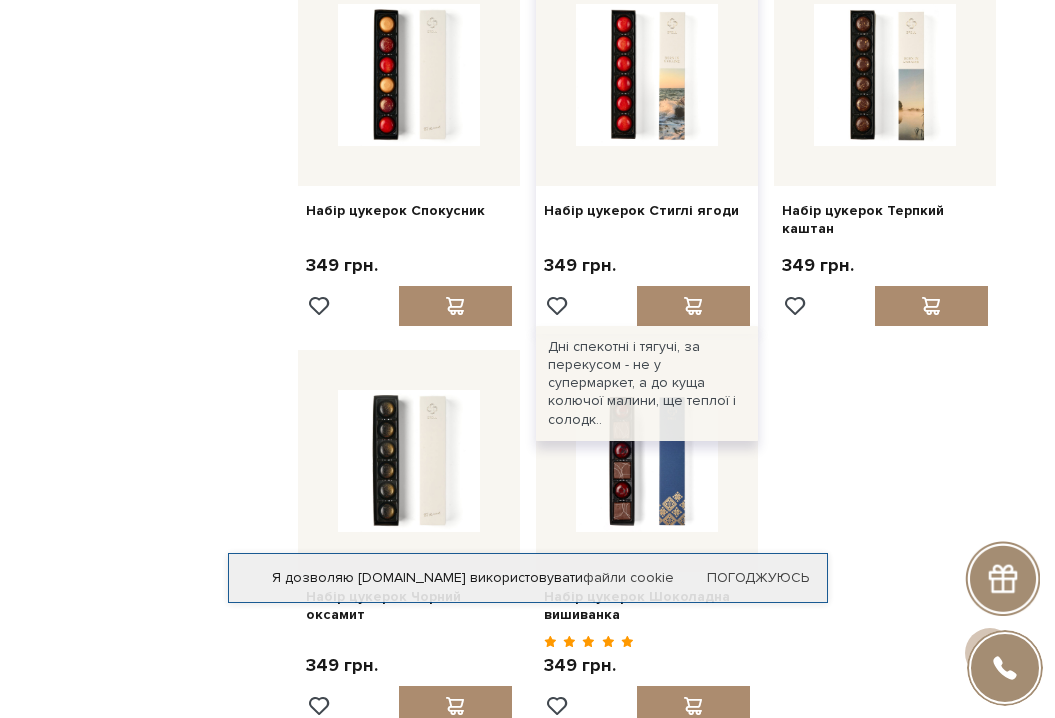 scroll, scrollTop: 8512, scrollLeft: 0, axis: vertical 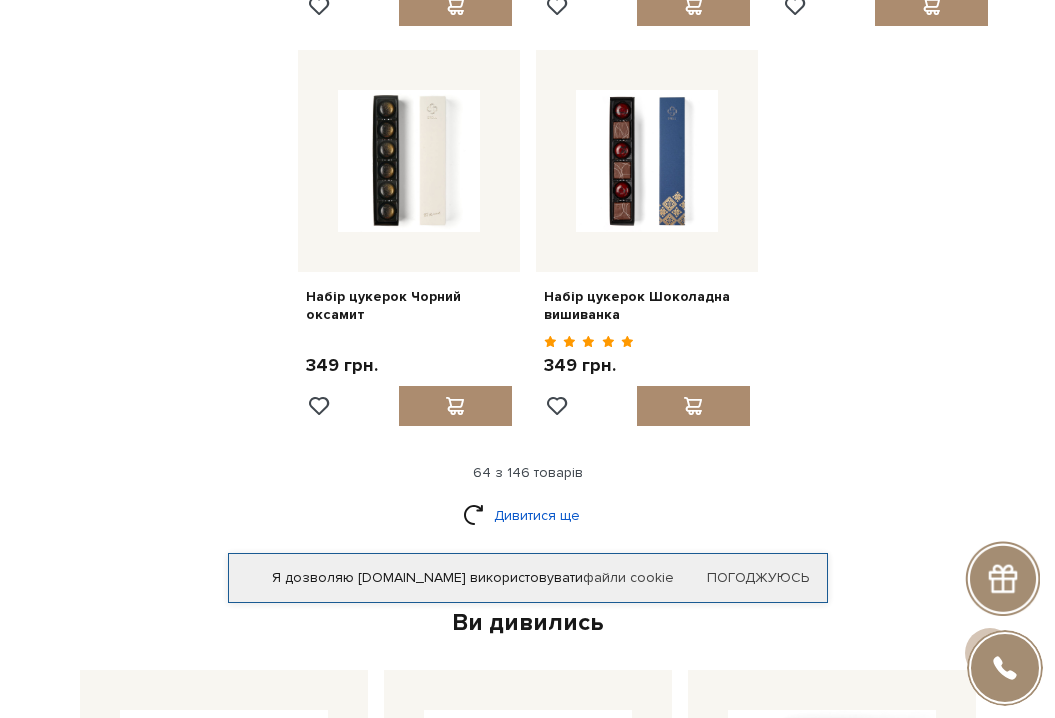 click on "Дивитися ще" at bounding box center (528, 515) 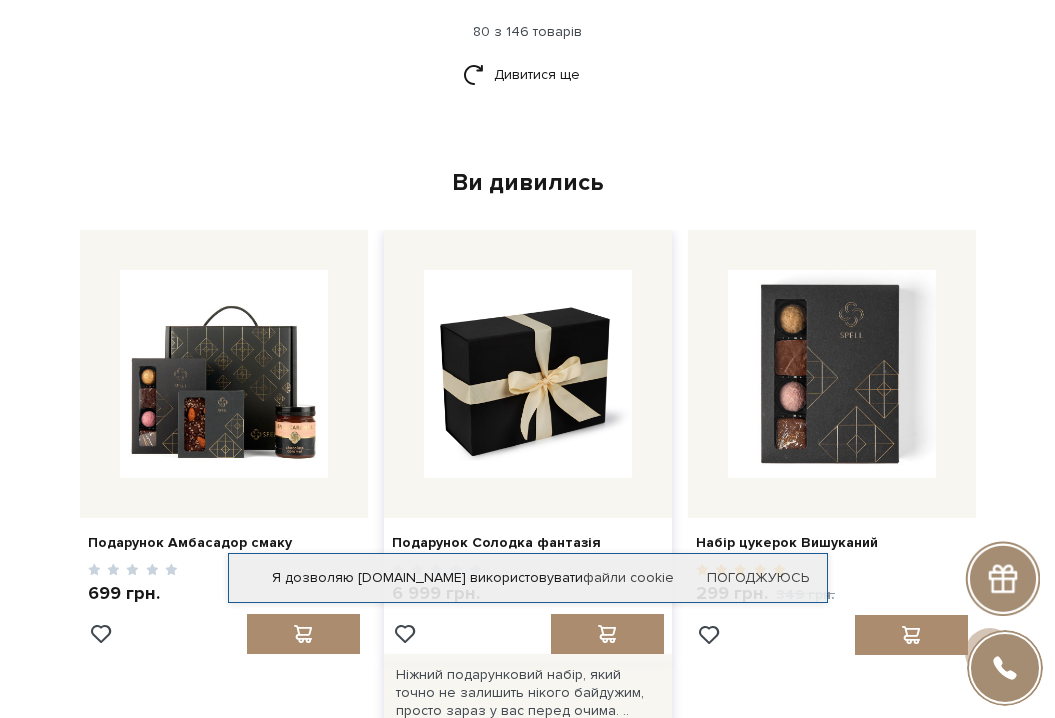 scroll, scrollTop: 10712, scrollLeft: 0, axis: vertical 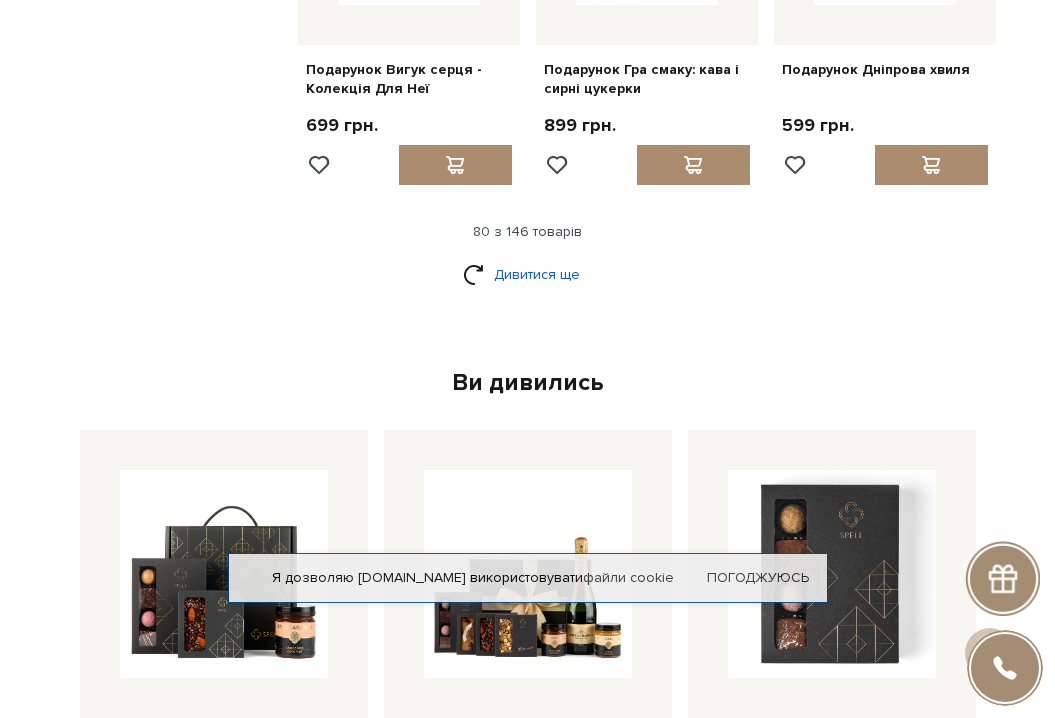 click on "Дивитися ще" at bounding box center [528, 274] 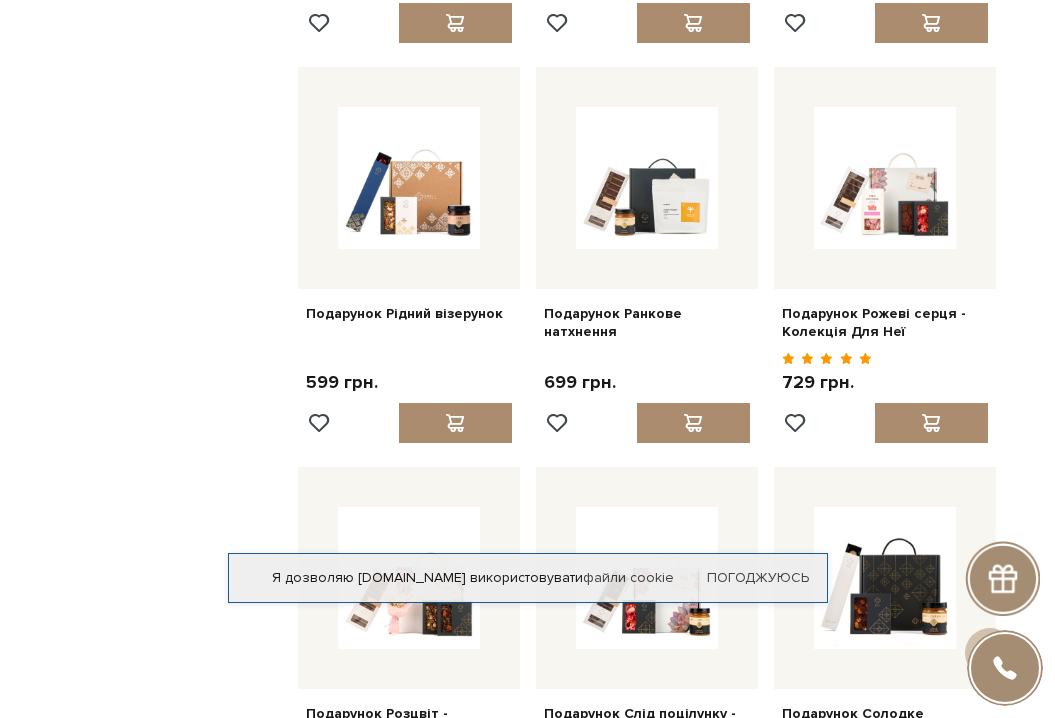 scroll, scrollTop: 12412, scrollLeft: 0, axis: vertical 